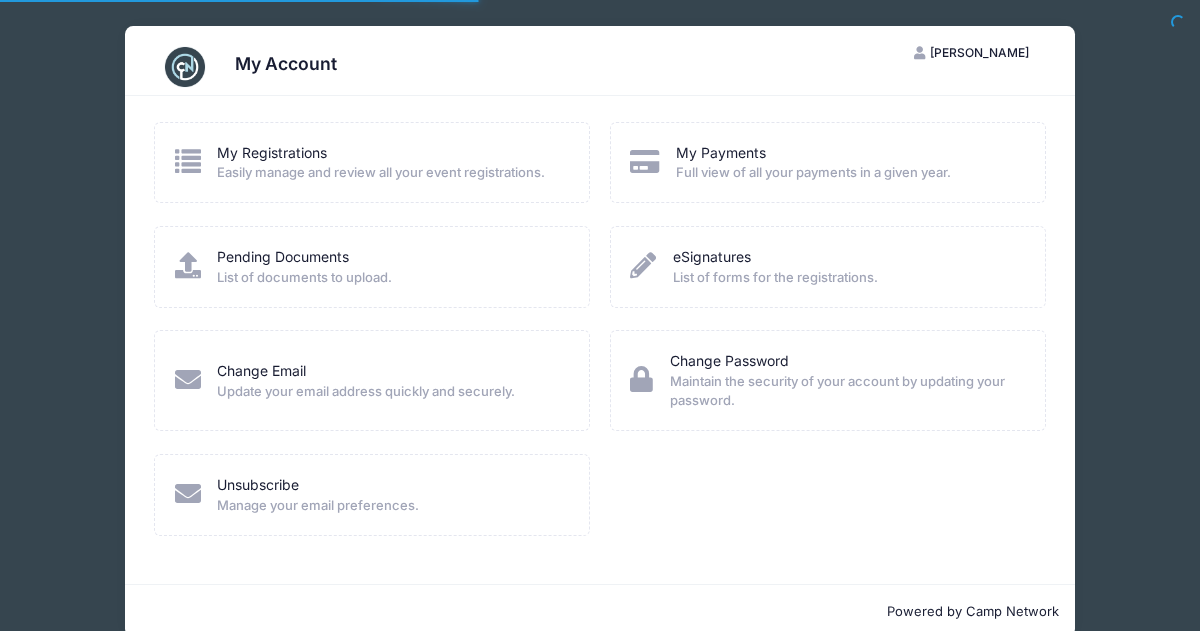 scroll, scrollTop: 0, scrollLeft: 0, axis: both 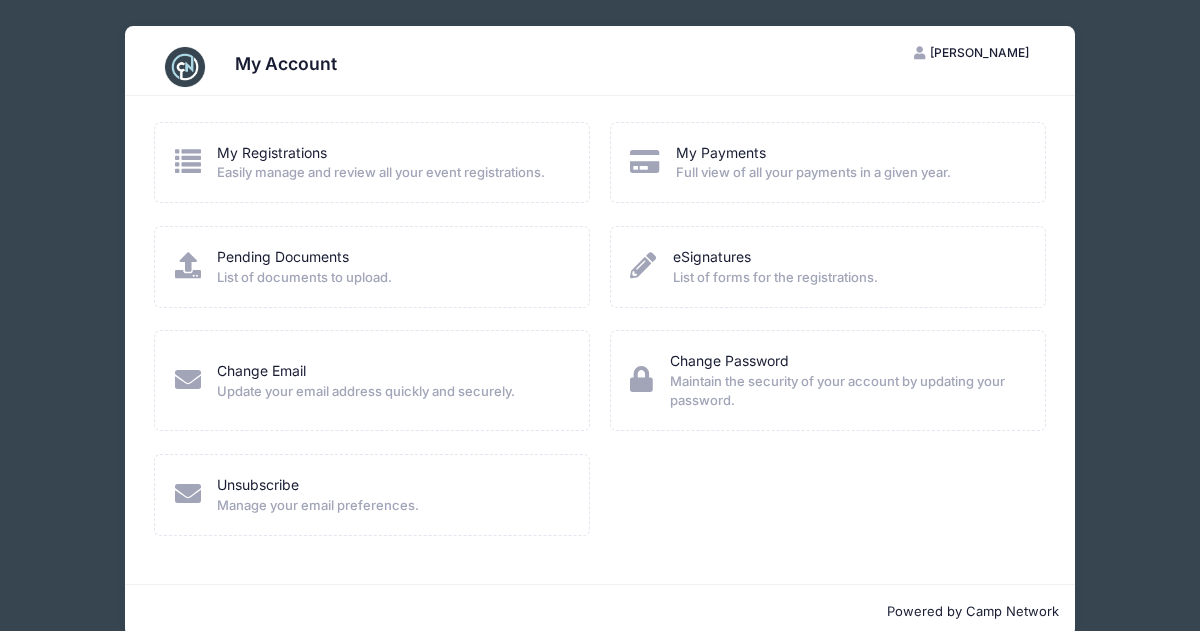 click on "My Registrations Easily manage and review all your event registrations.
My Payments Full view of all your payments in a given year." at bounding box center (600, 340) 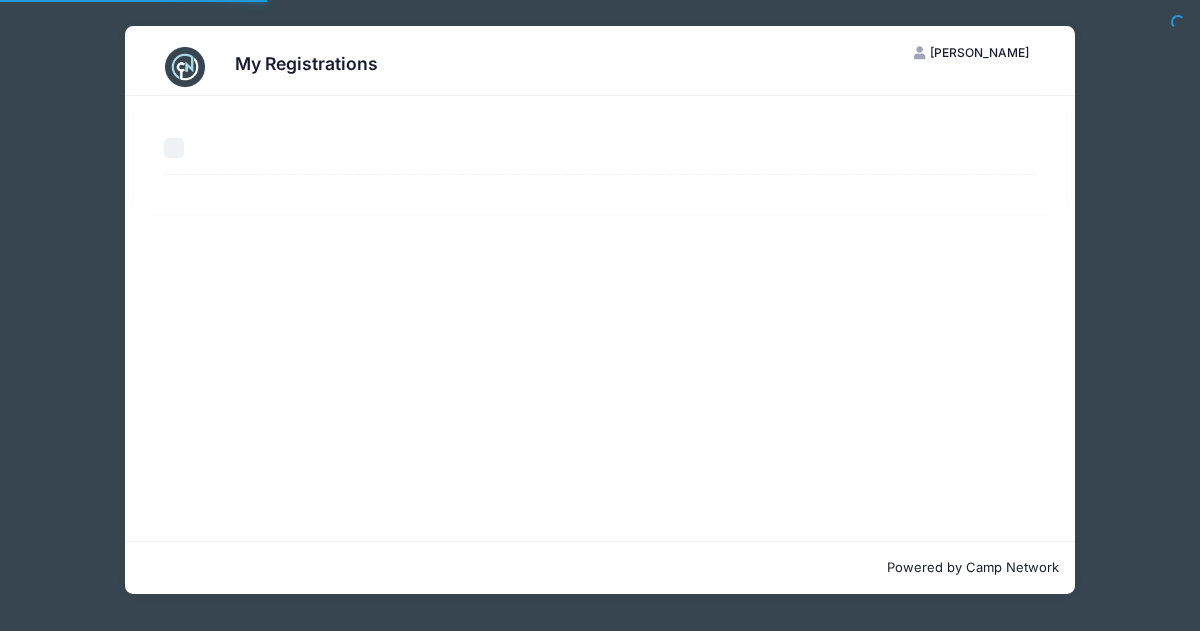 scroll, scrollTop: 0, scrollLeft: 0, axis: both 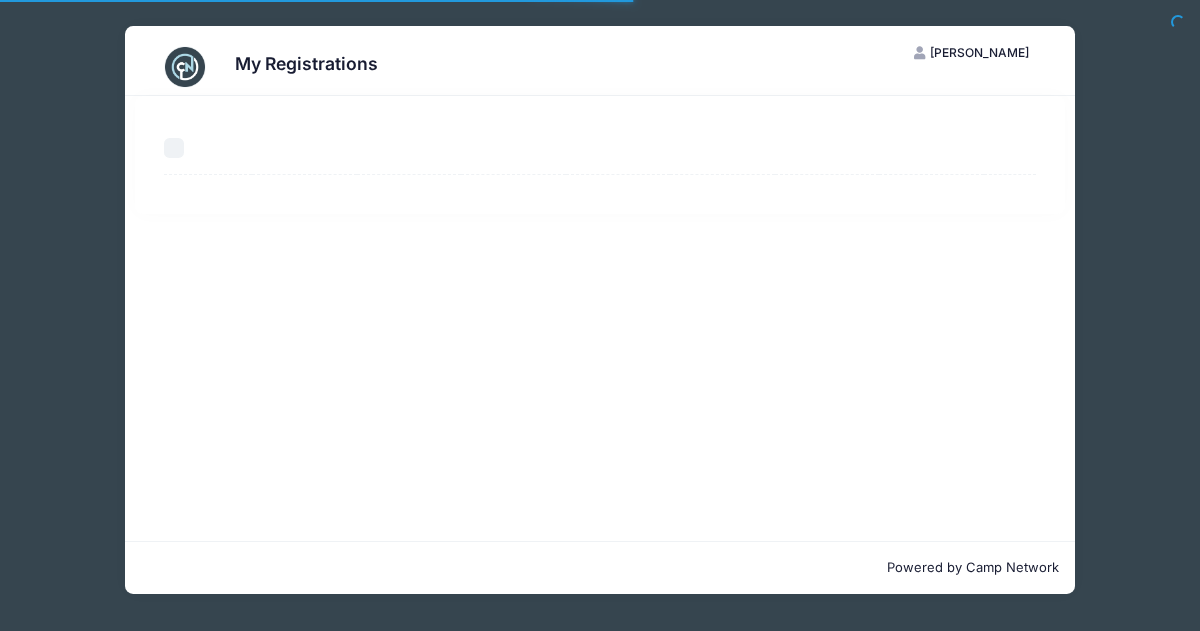 select on "50" 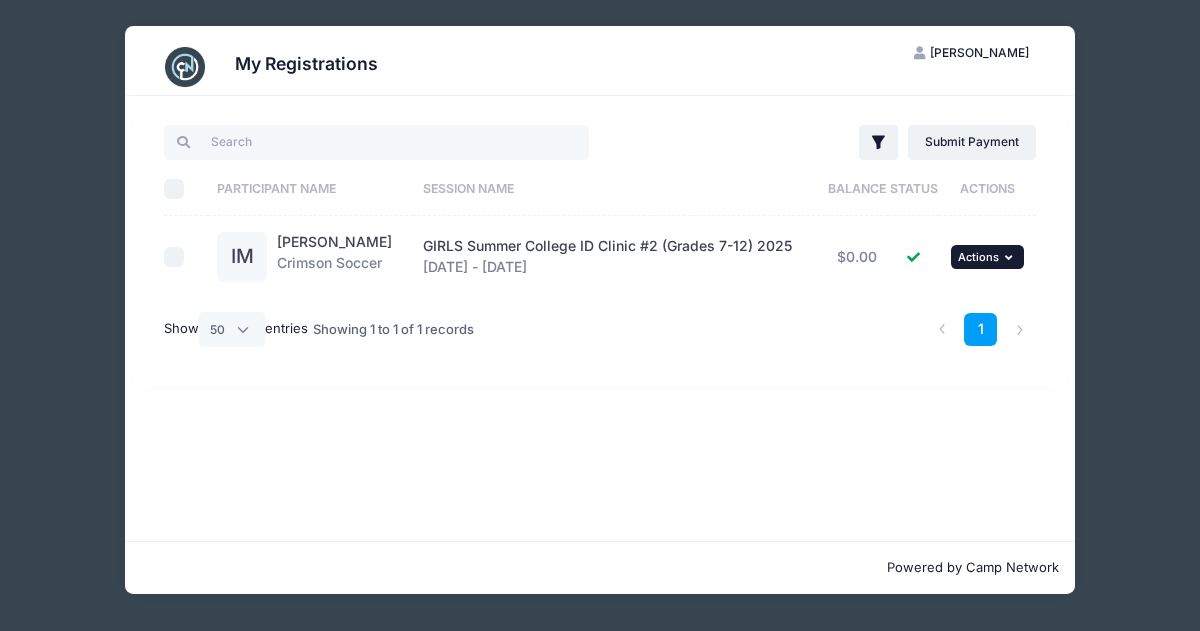 click on "... Actions" at bounding box center [987, 257] 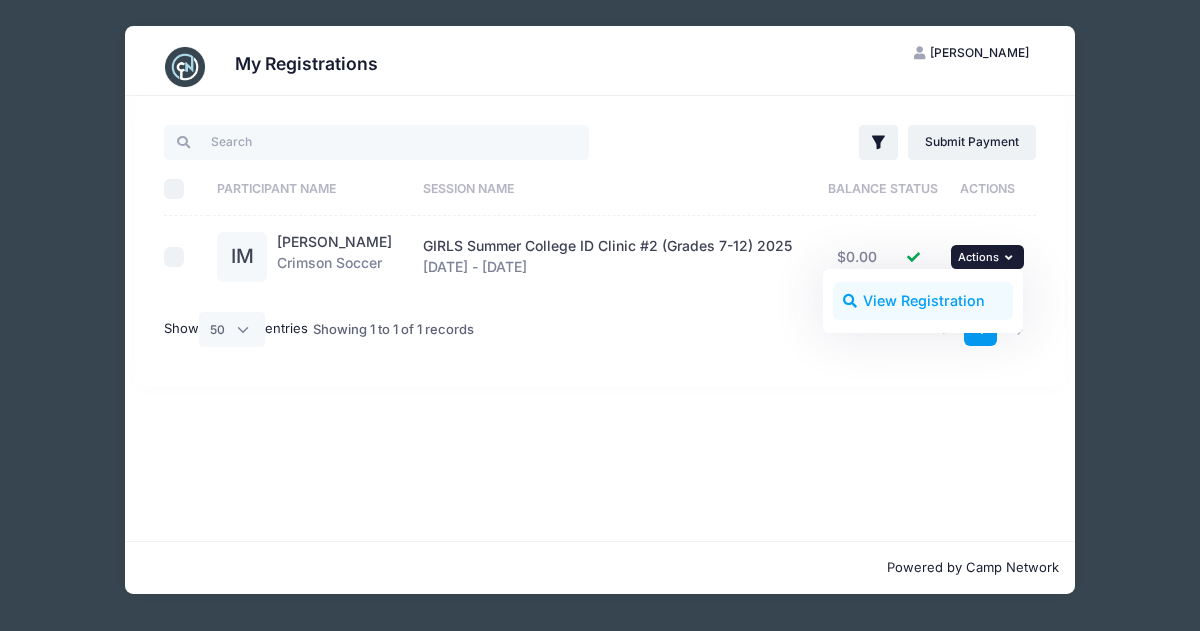 click on "View Registration" at bounding box center (923, 301) 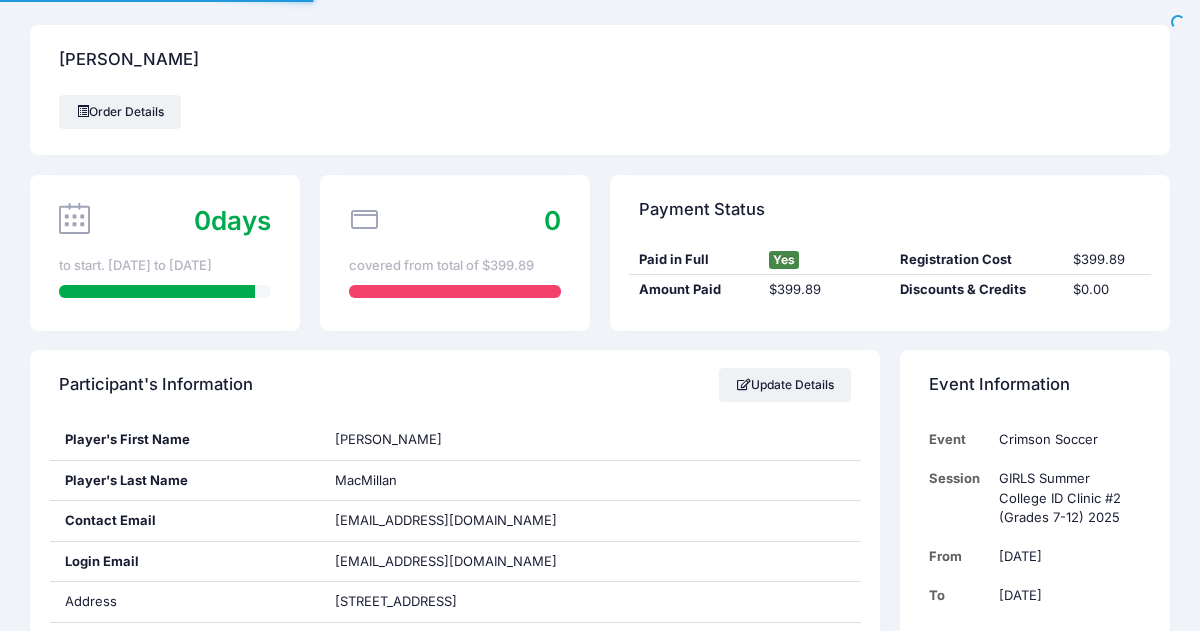 scroll, scrollTop: 0, scrollLeft: 0, axis: both 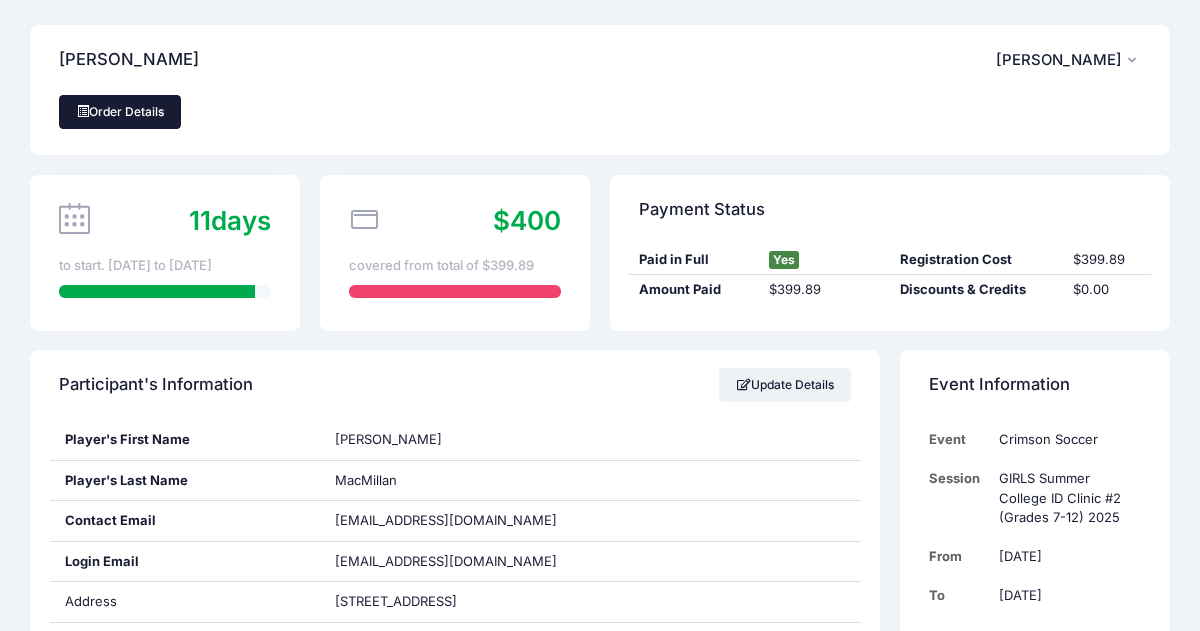 click on "Order Details" at bounding box center [120, 112] 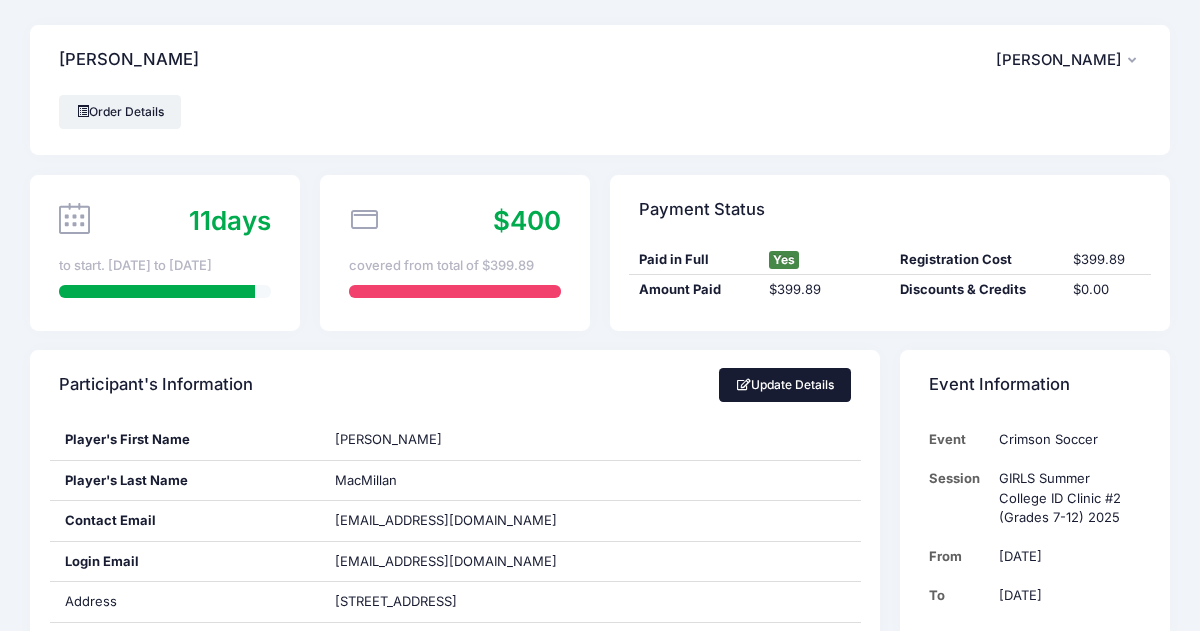 click on "Update Details" at bounding box center [785, 385] 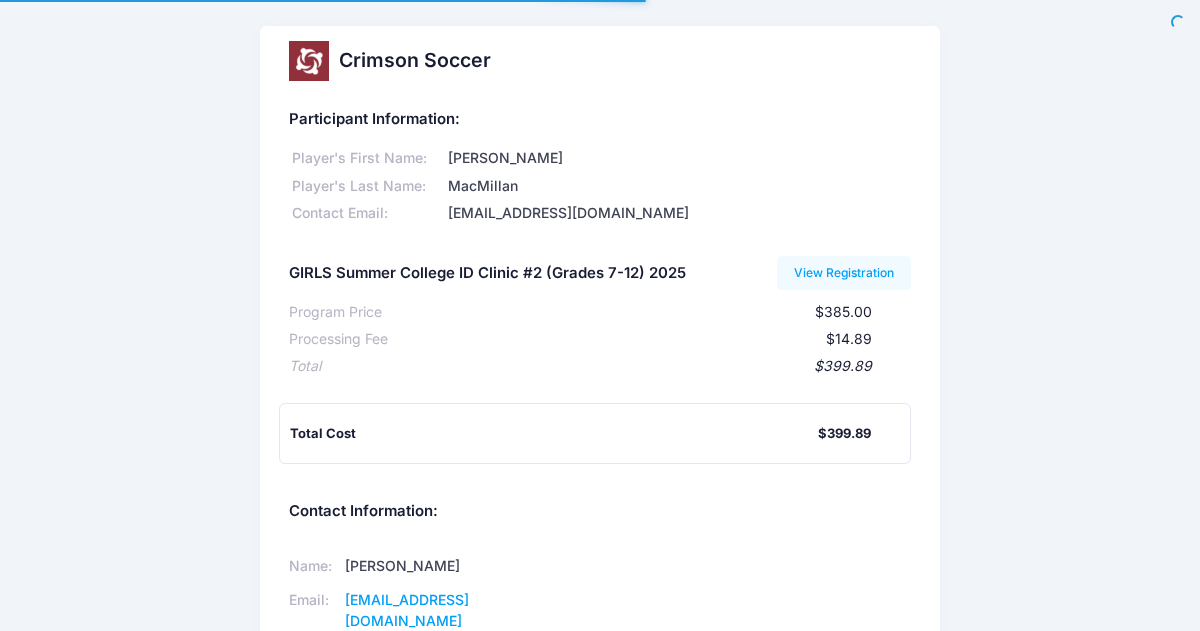 scroll, scrollTop: 0, scrollLeft: 0, axis: both 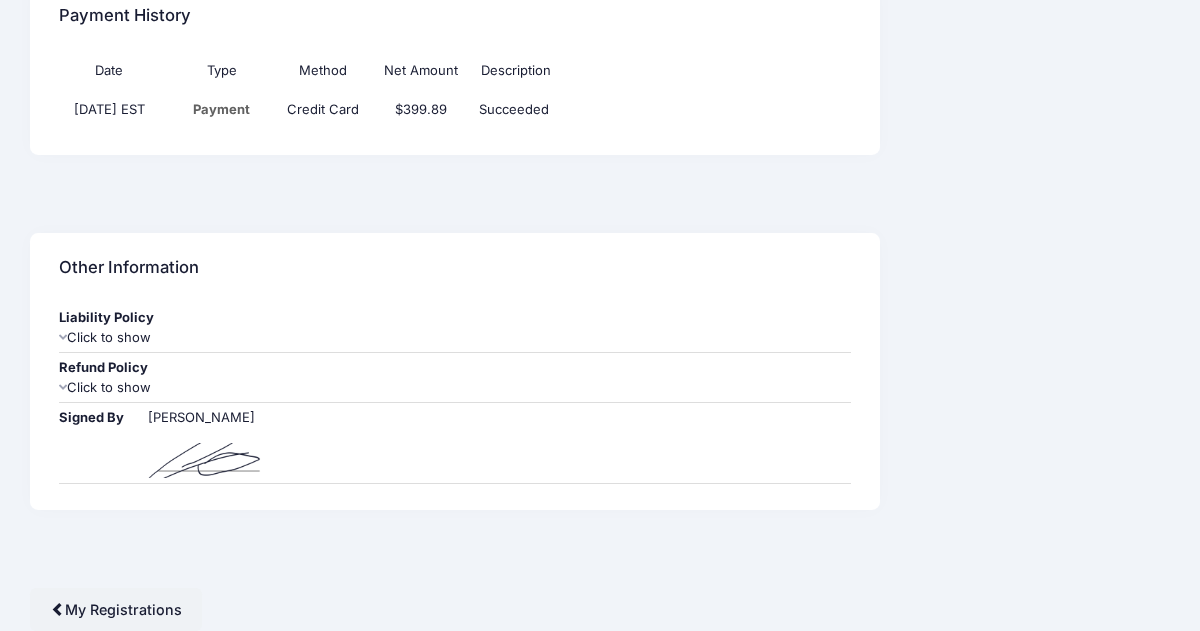 click at bounding box center [63, 387] 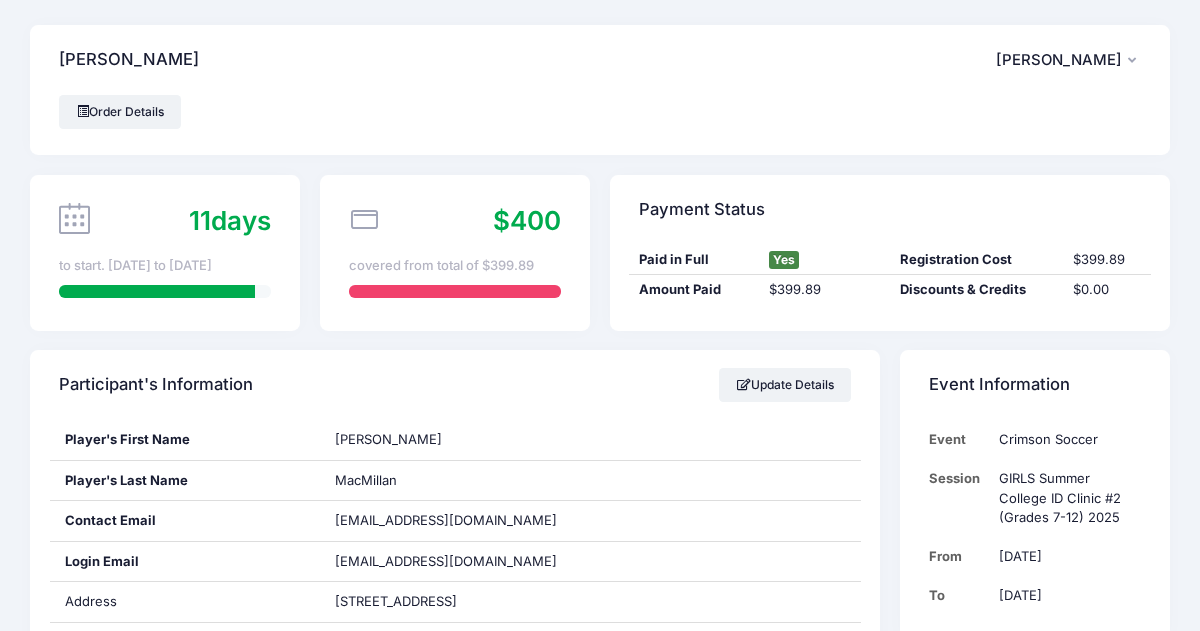 scroll, scrollTop: 1604, scrollLeft: 0, axis: vertical 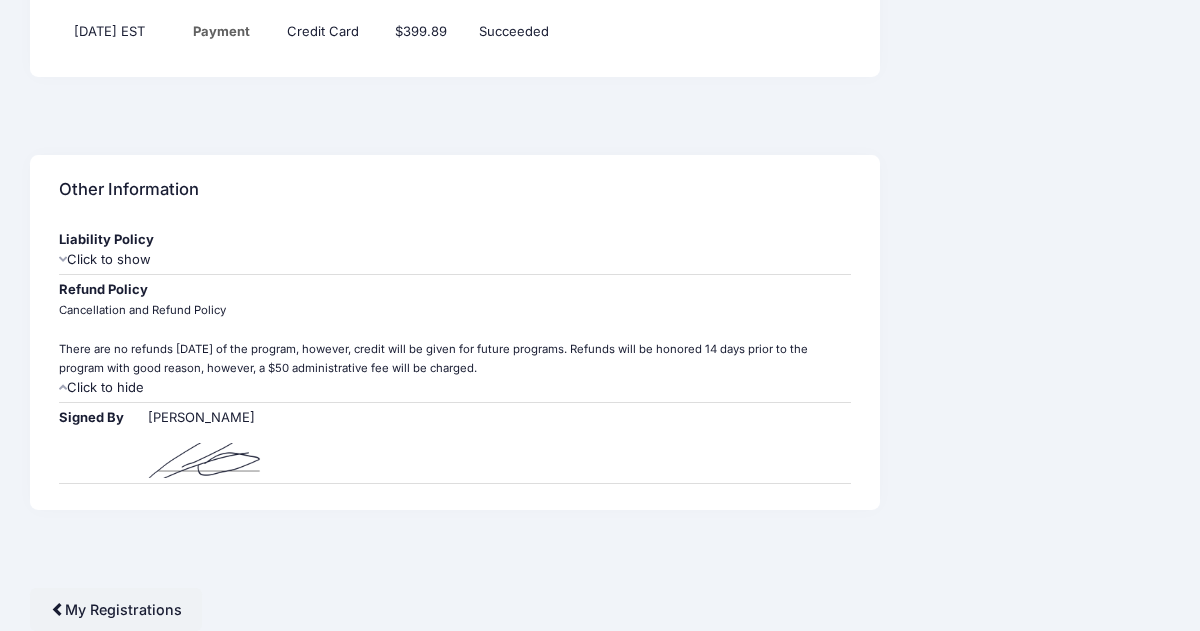 click at bounding box center (63, 259) 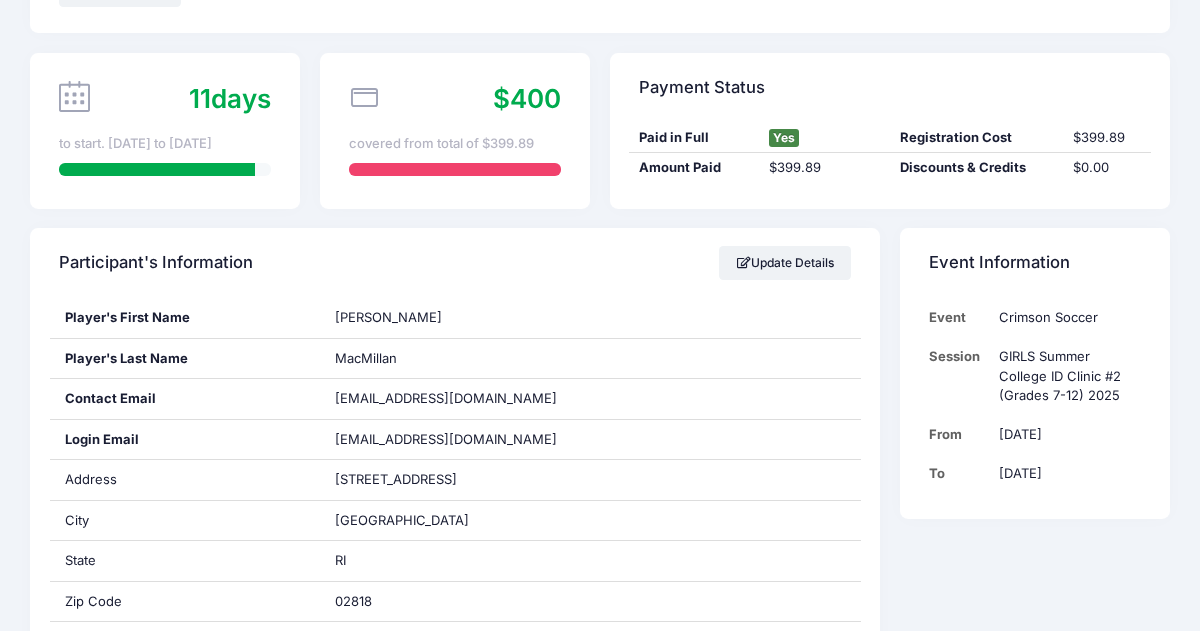 scroll, scrollTop: 0, scrollLeft: 0, axis: both 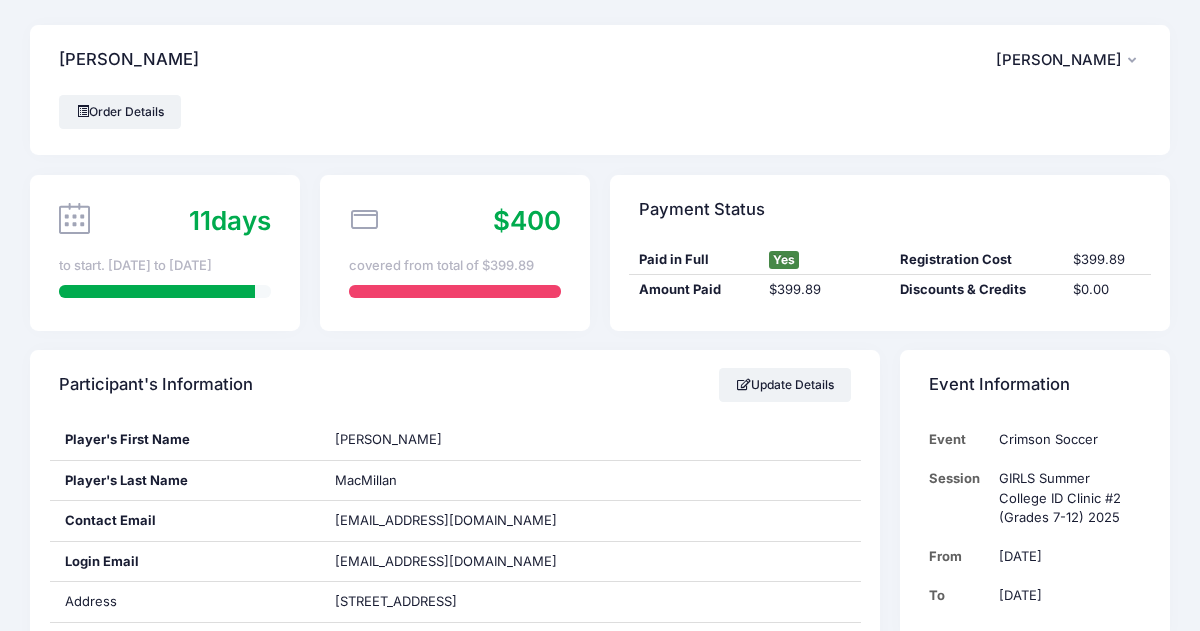 click on "DM David MacMillan" at bounding box center (1068, 60) 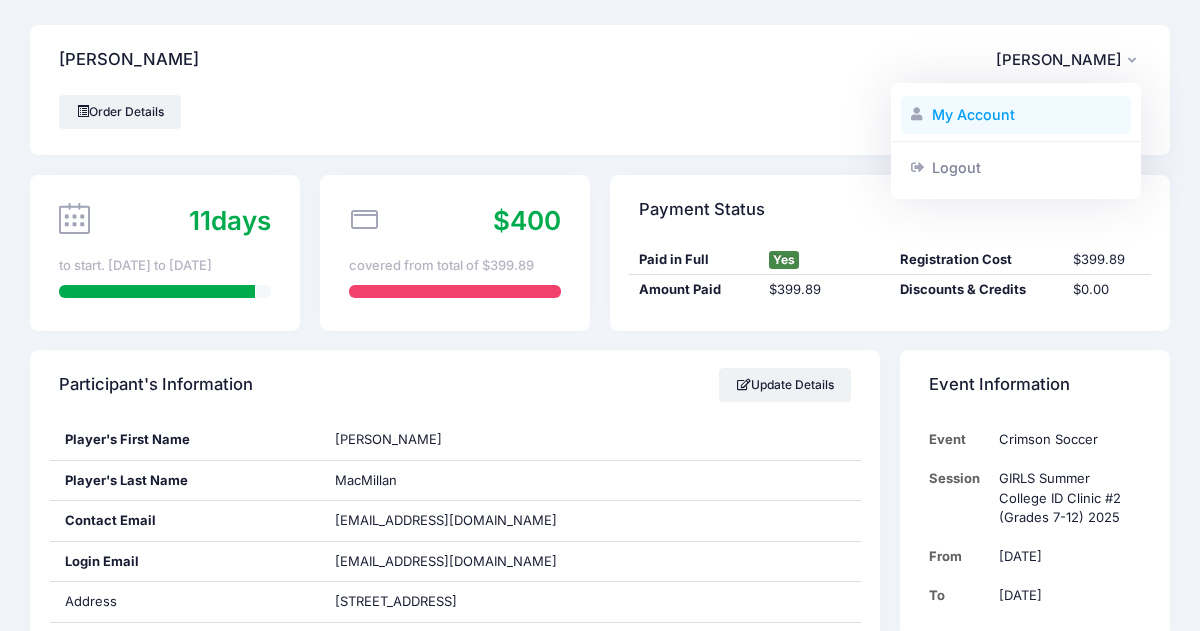 click on "My Account" at bounding box center (1016, 115) 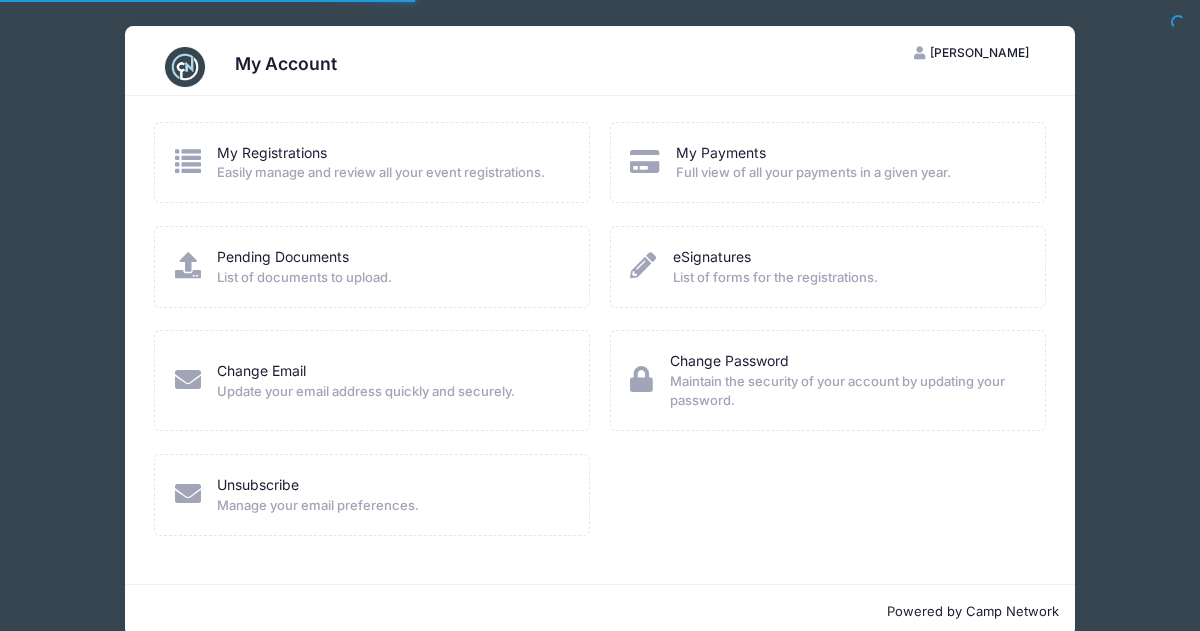 scroll, scrollTop: 0, scrollLeft: 0, axis: both 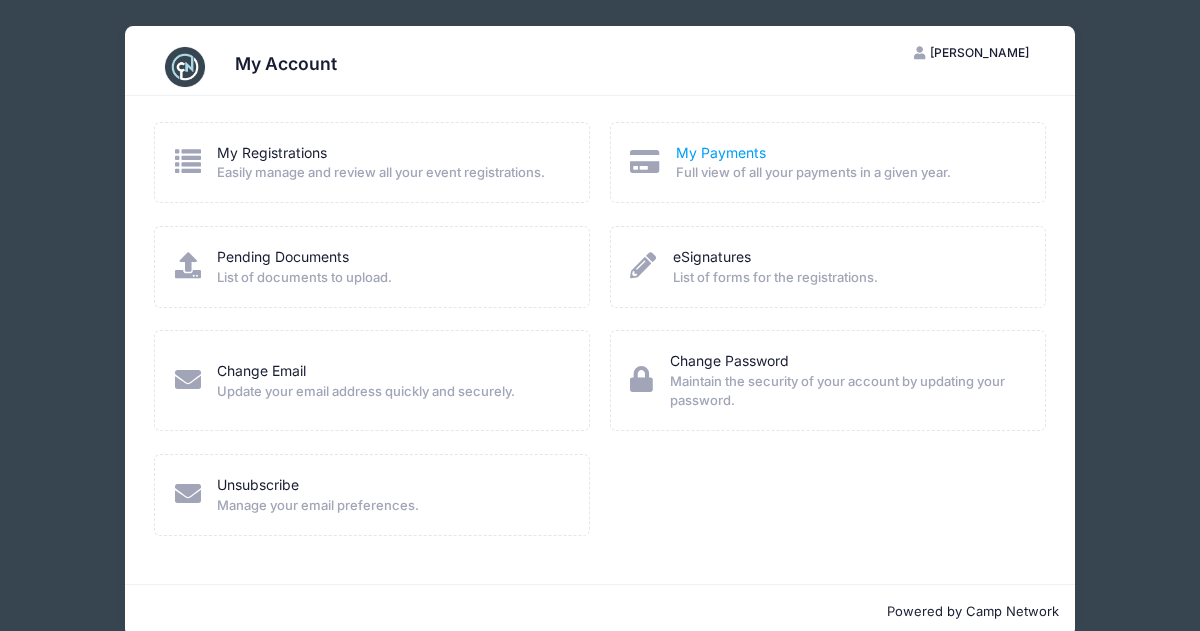 click on "My Payments" at bounding box center (721, 152) 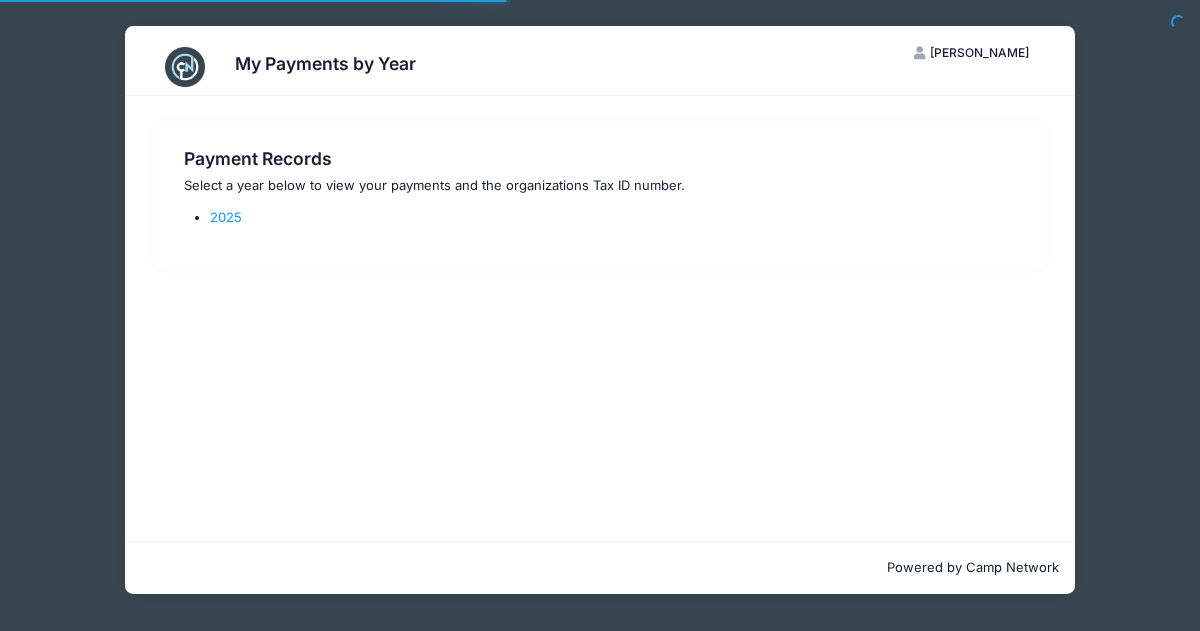 scroll, scrollTop: 0, scrollLeft: 0, axis: both 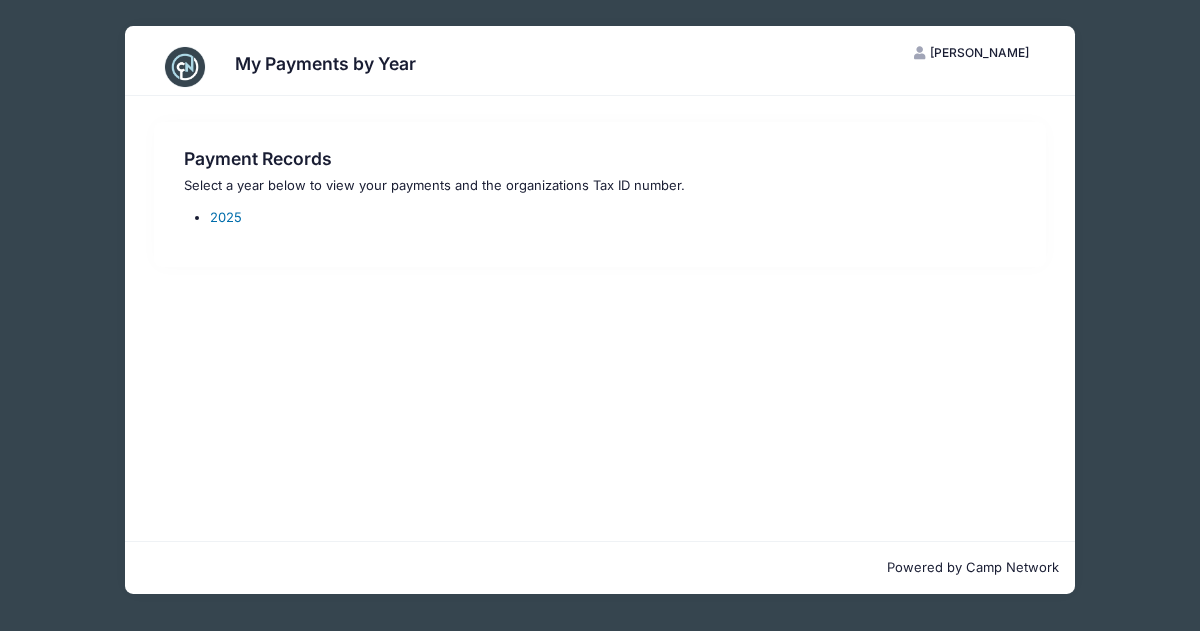 click on "2025" at bounding box center (226, 217) 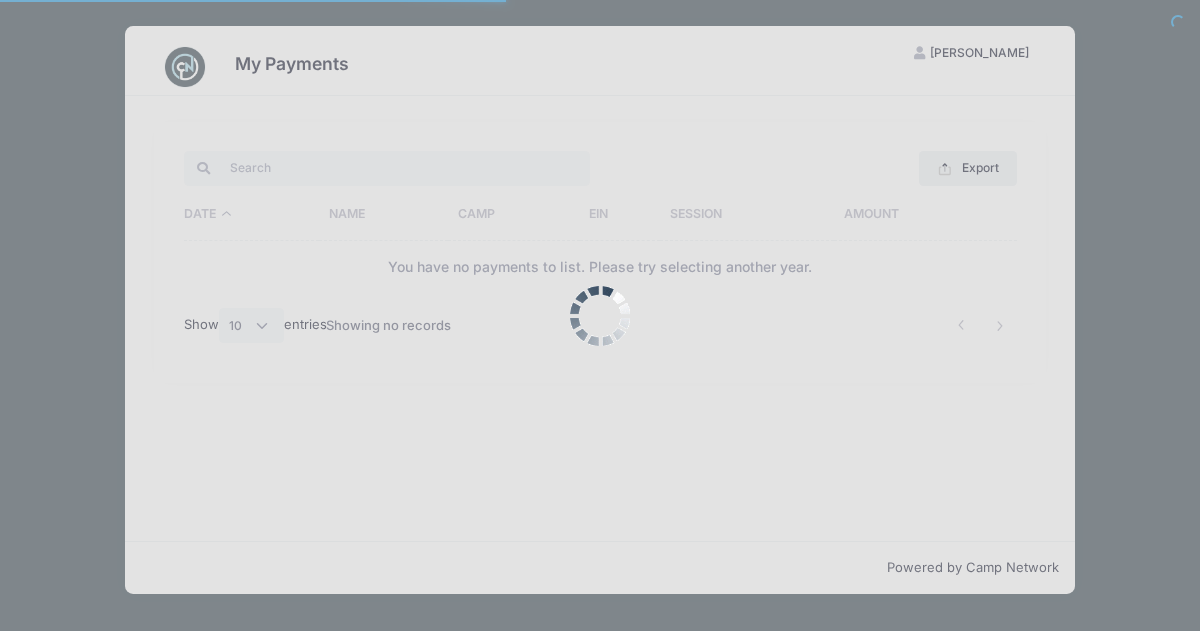 select on "10" 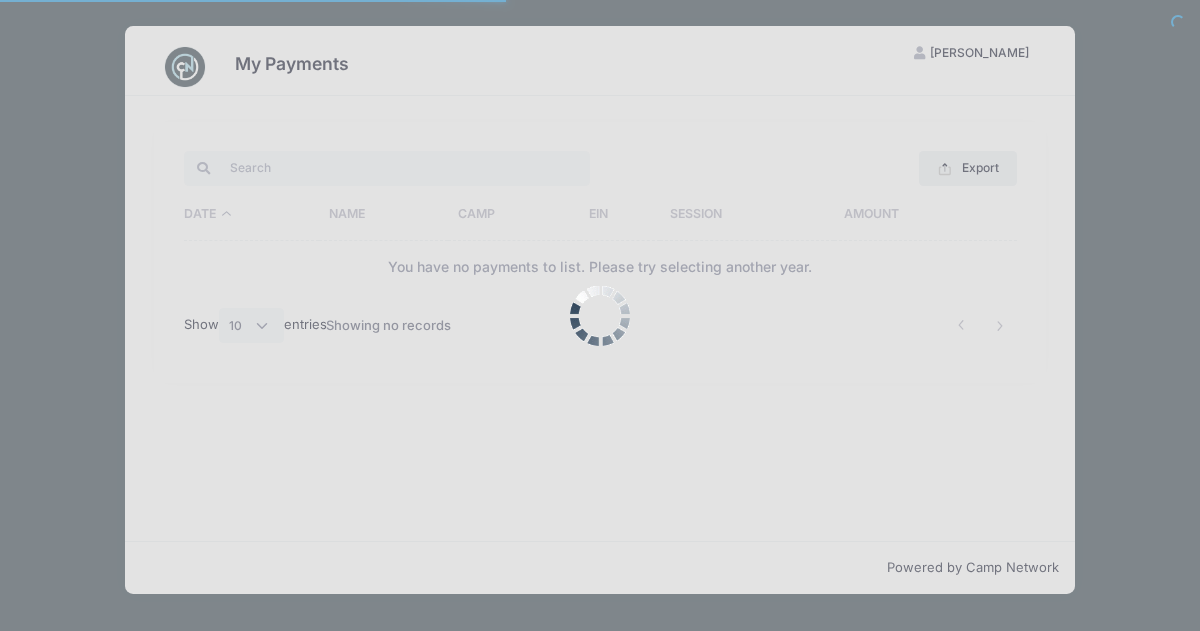 scroll, scrollTop: 0, scrollLeft: 0, axis: both 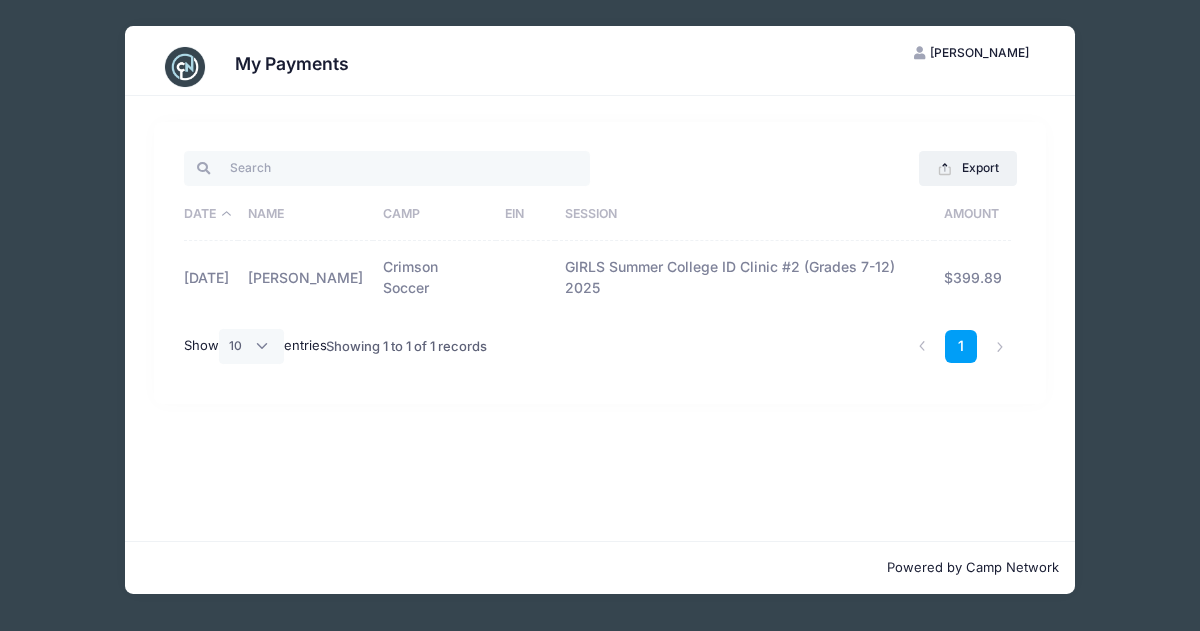 click on "My Payments
DM David MacMillan      My Account
Logout
Export
Excel CSV Print
Date Name Camp EIN Session Amount
03/01/2025 Isabel MacMillan Crimson Soccer" at bounding box center [600, 310] 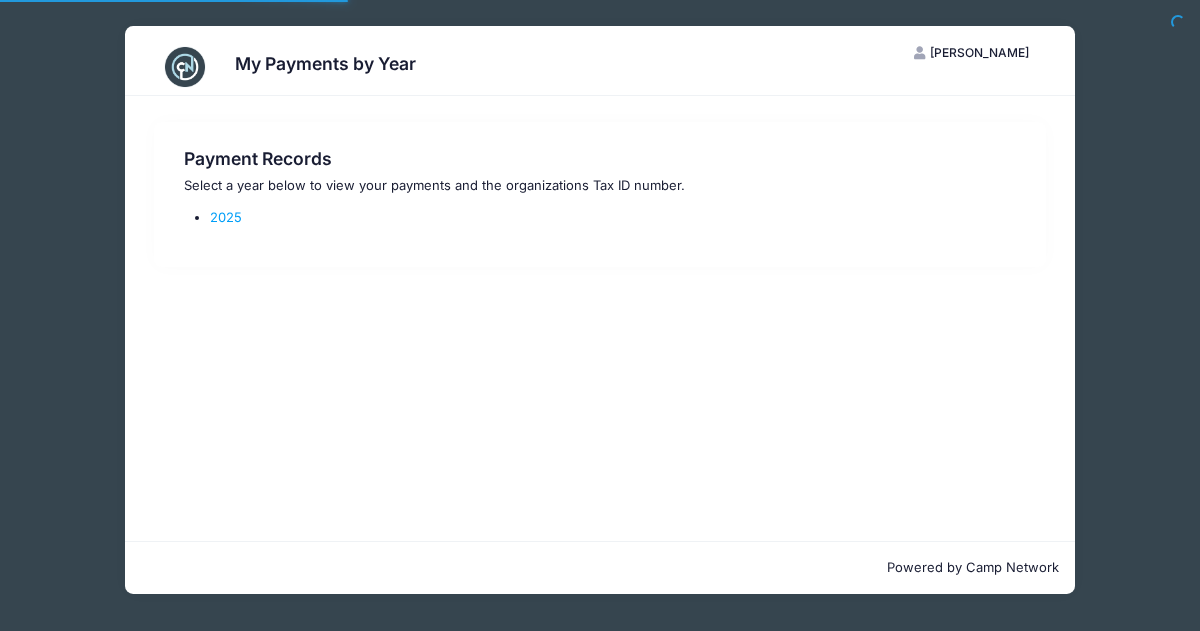 scroll, scrollTop: 0, scrollLeft: 0, axis: both 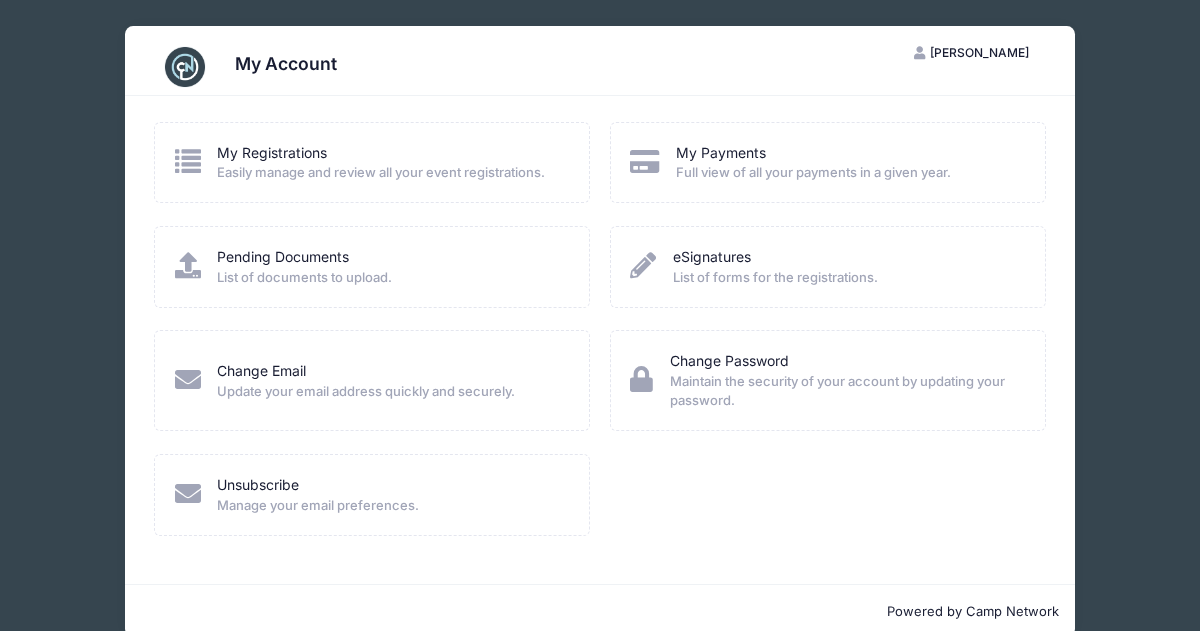 click at bounding box center (188, 161) 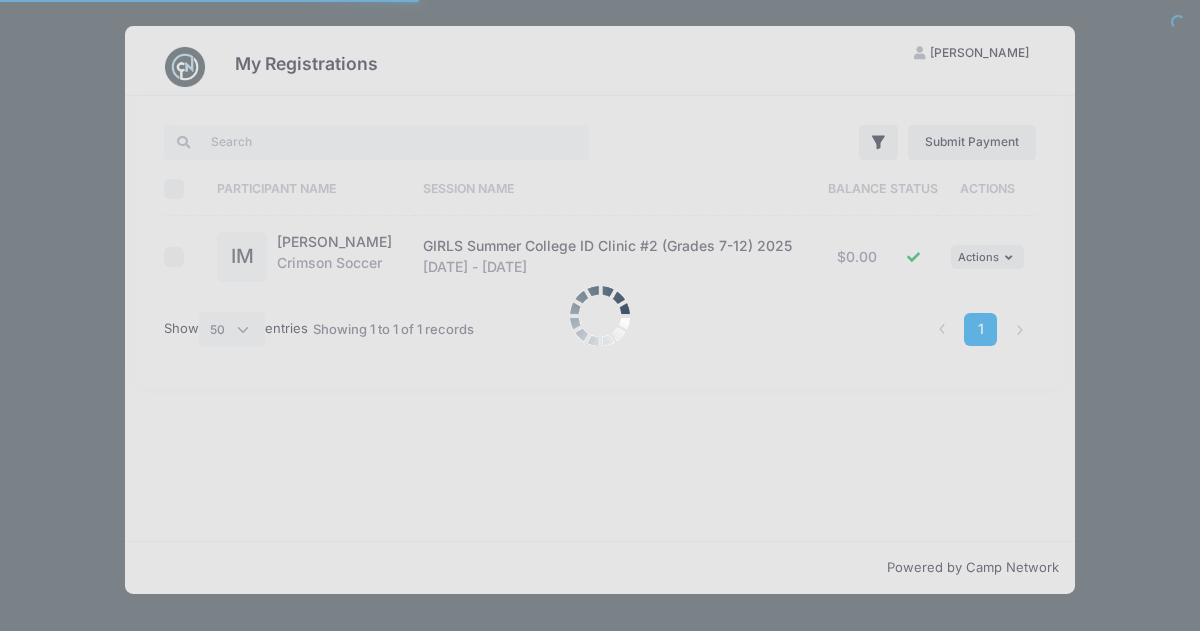 select on "50" 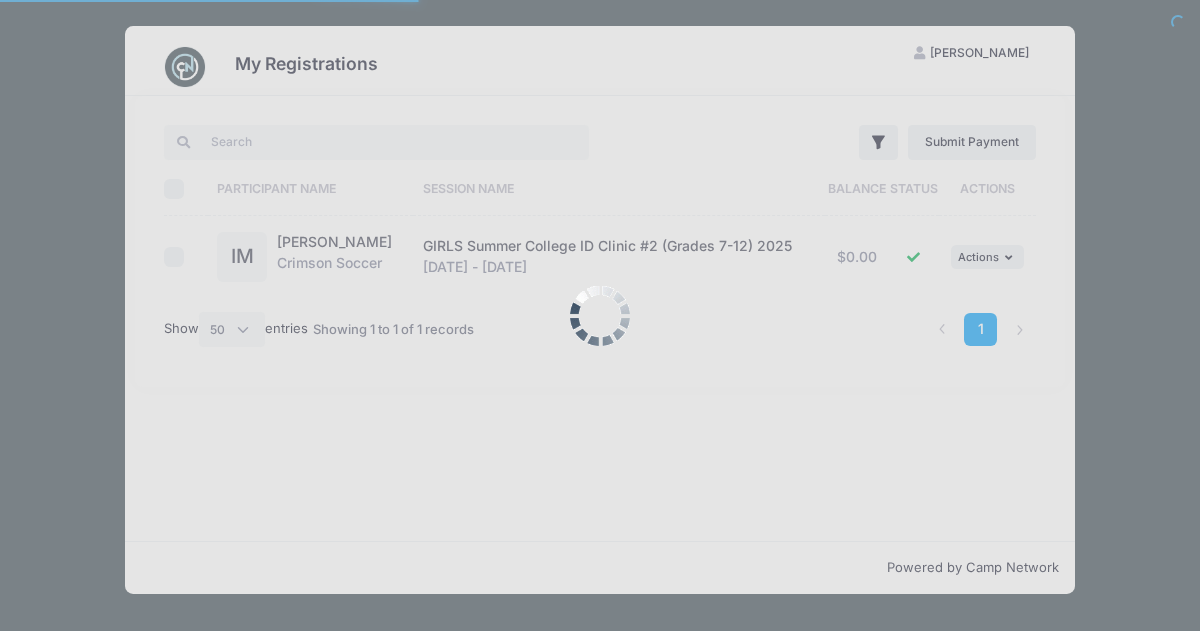 scroll, scrollTop: 0, scrollLeft: 0, axis: both 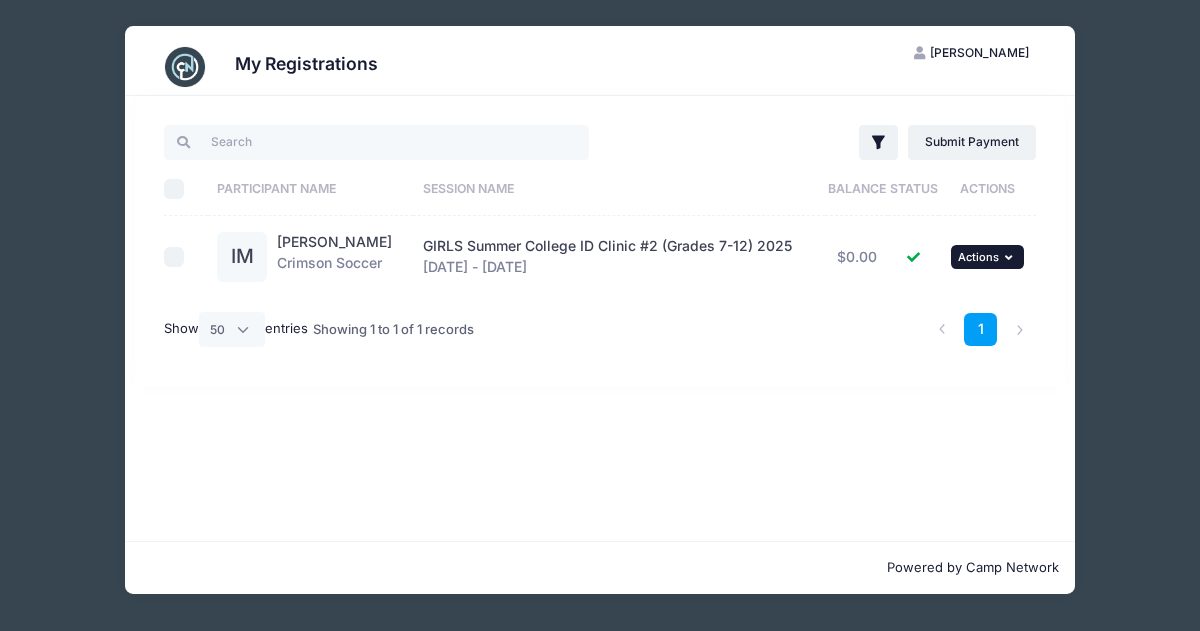 click on "Actions" at bounding box center (978, 257) 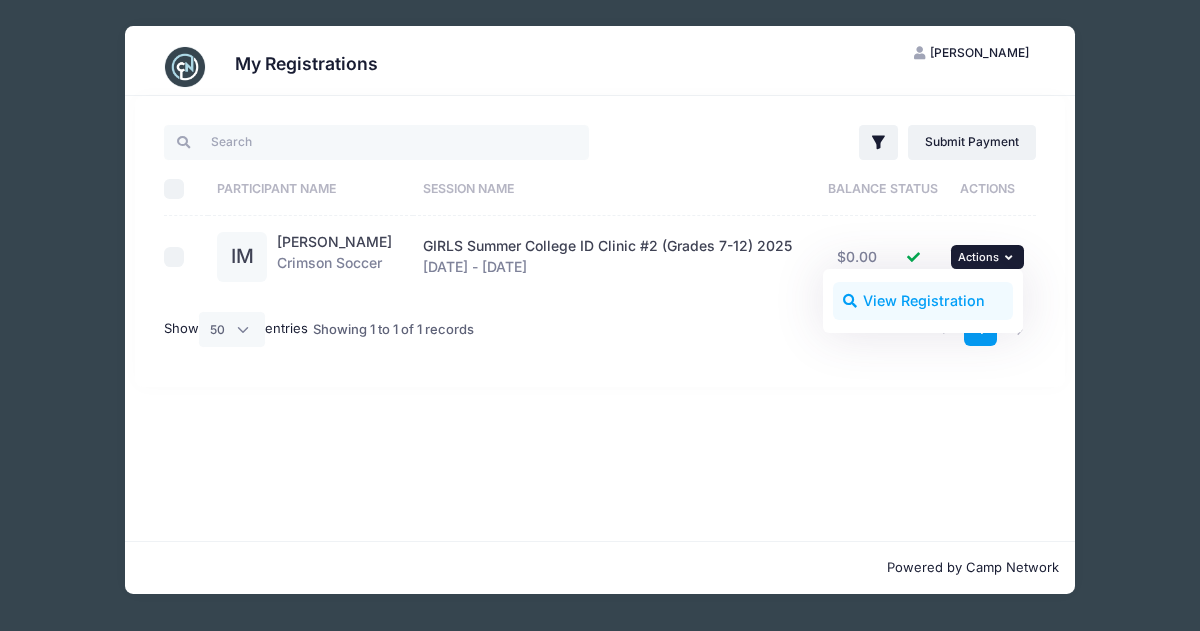 click on "View Registration" at bounding box center [923, 301] 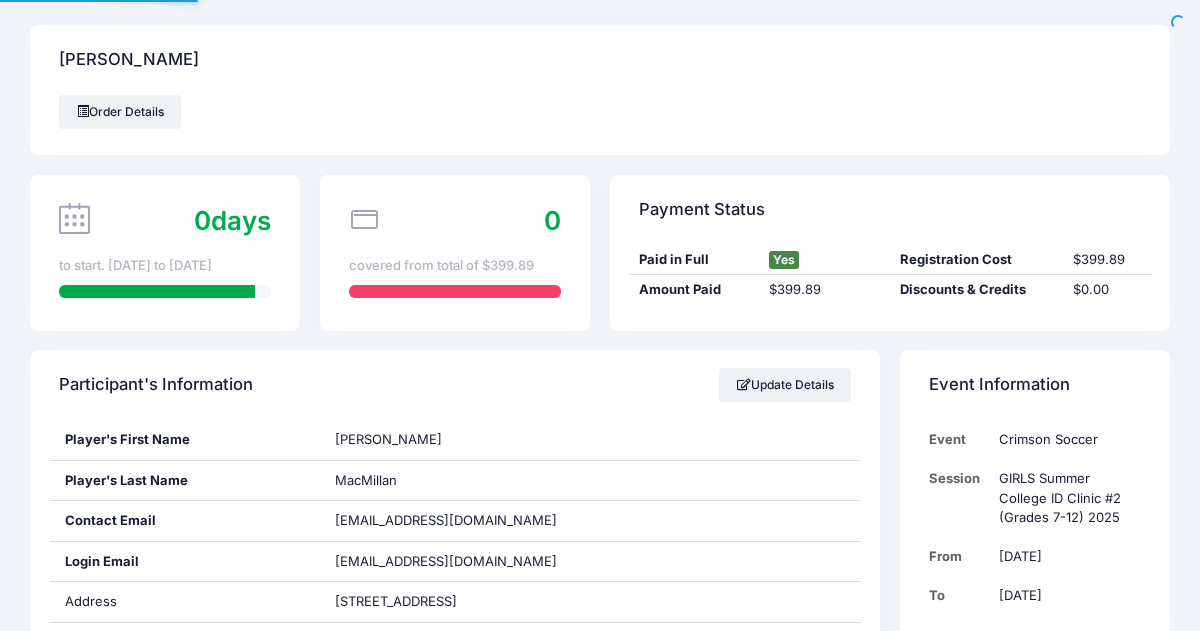 scroll, scrollTop: 0, scrollLeft: 0, axis: both 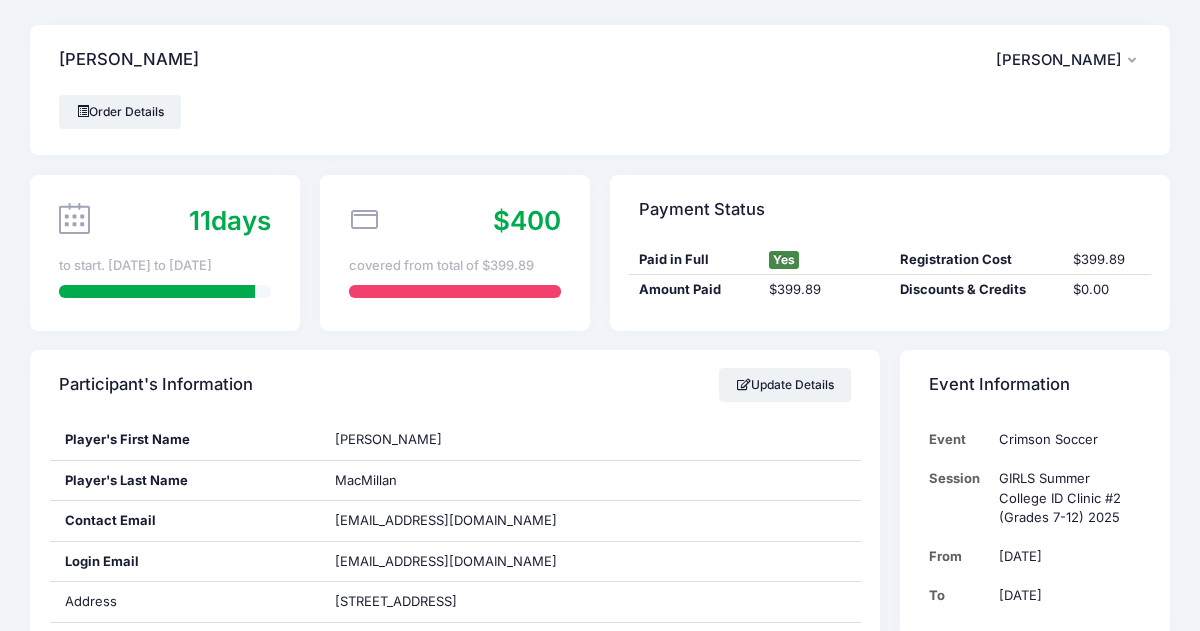 drag, startPoint x: 1187, startPoint y: 30, endPoint x: 1198, endPoint y: 107, distance: 77.781746 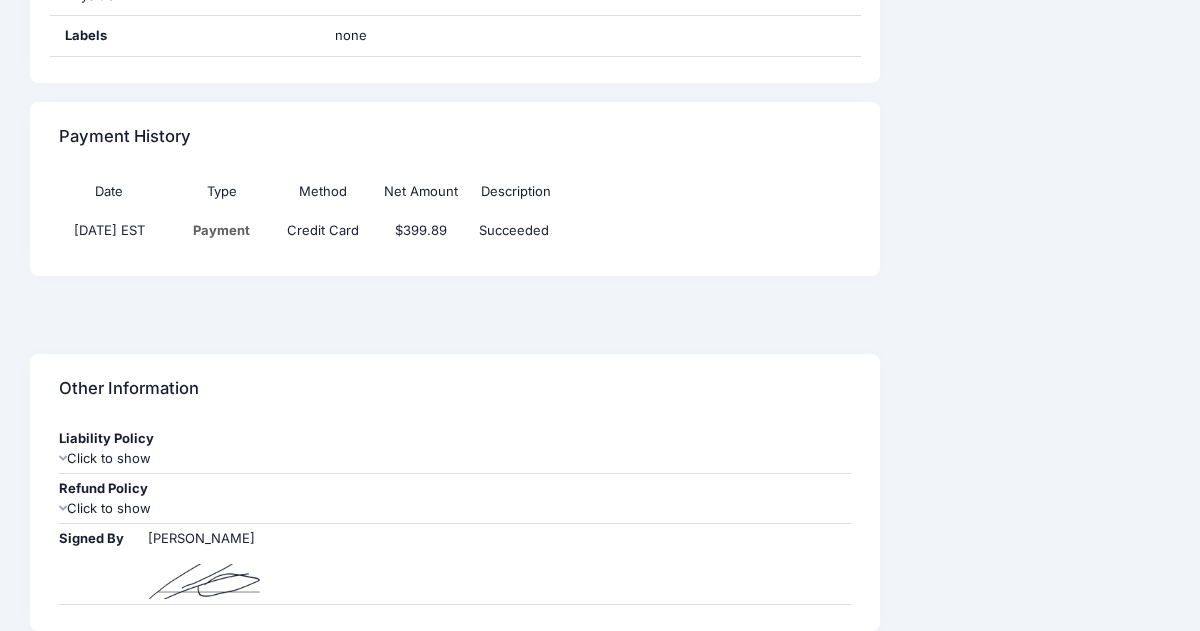 scroll, scrollTop: 1526, scrollLeft: 0, axis: vertical 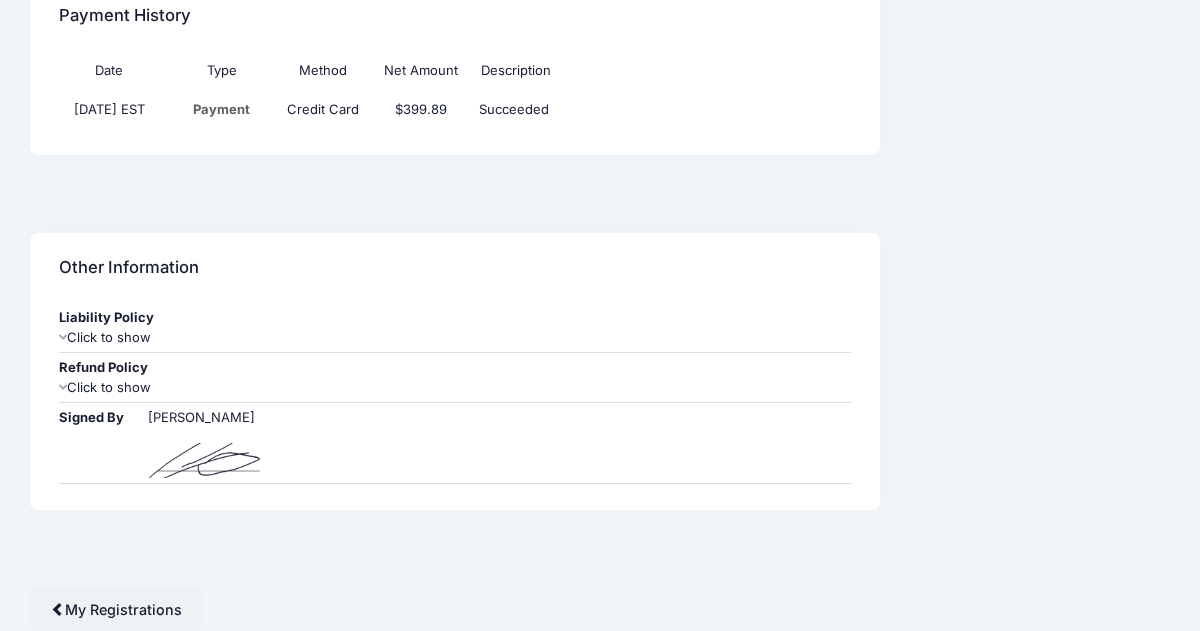 click on "Click to show" at bounding box center [455, 388] 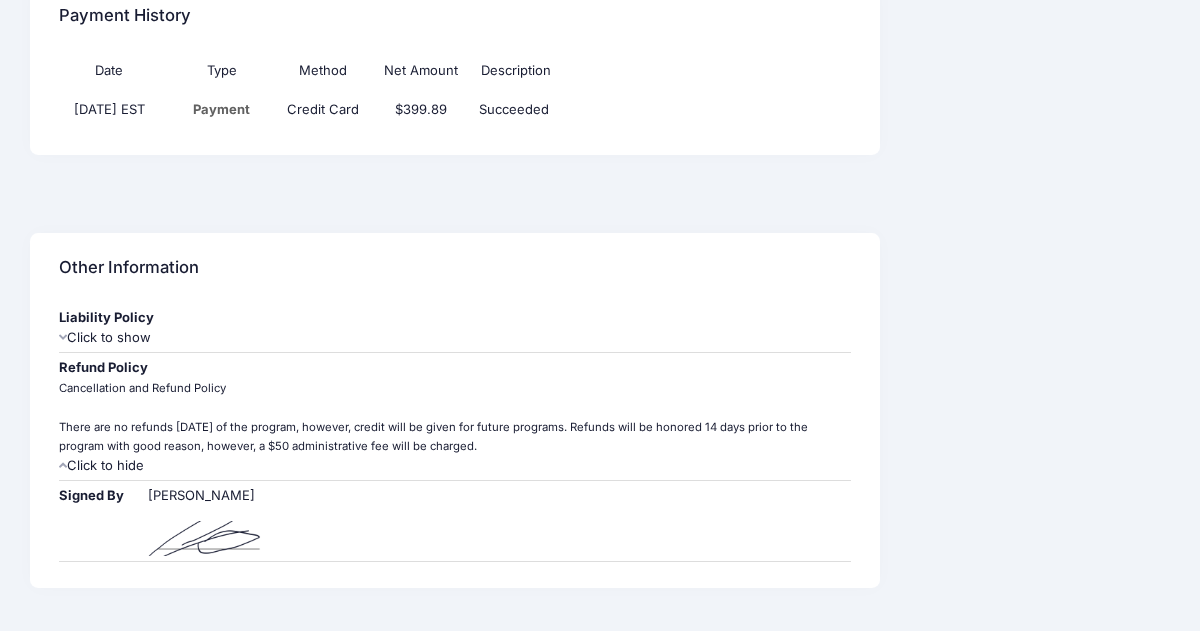 click on "Cancellation and Refund Policy
There are no refunds within 14 days of the program, however, credit will be given for future programs. Refunds will be honored 14 days prior to the program with good reason, however, a $50 administrative fee will be charged." at bounding box center (433, 417) 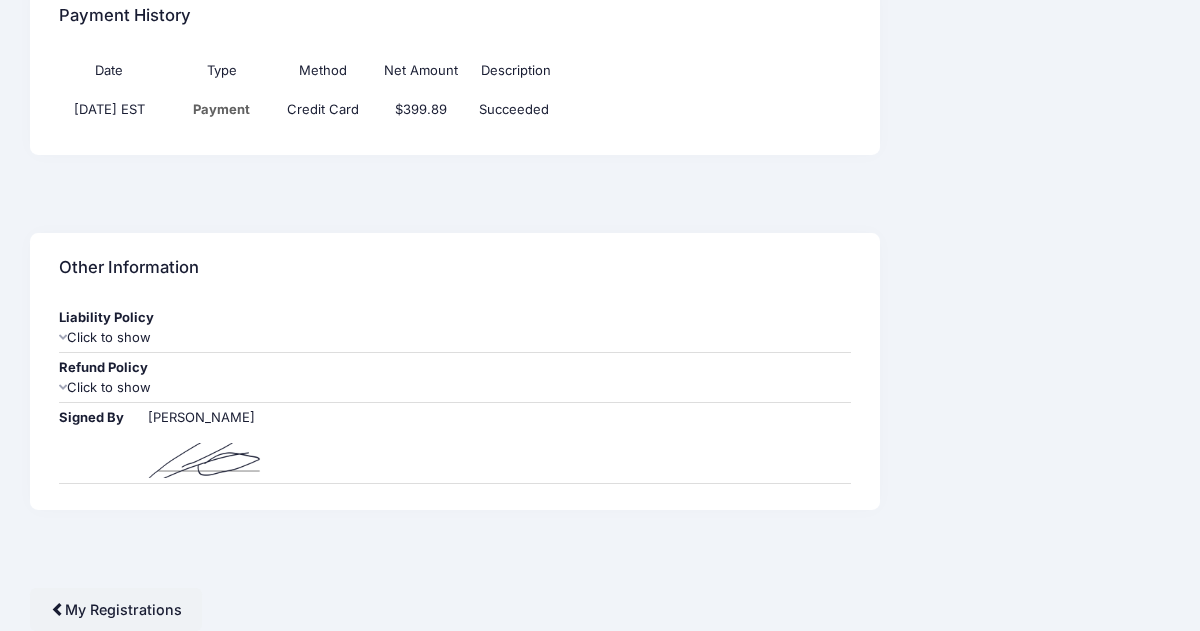 click at bounding box center (63, 387) 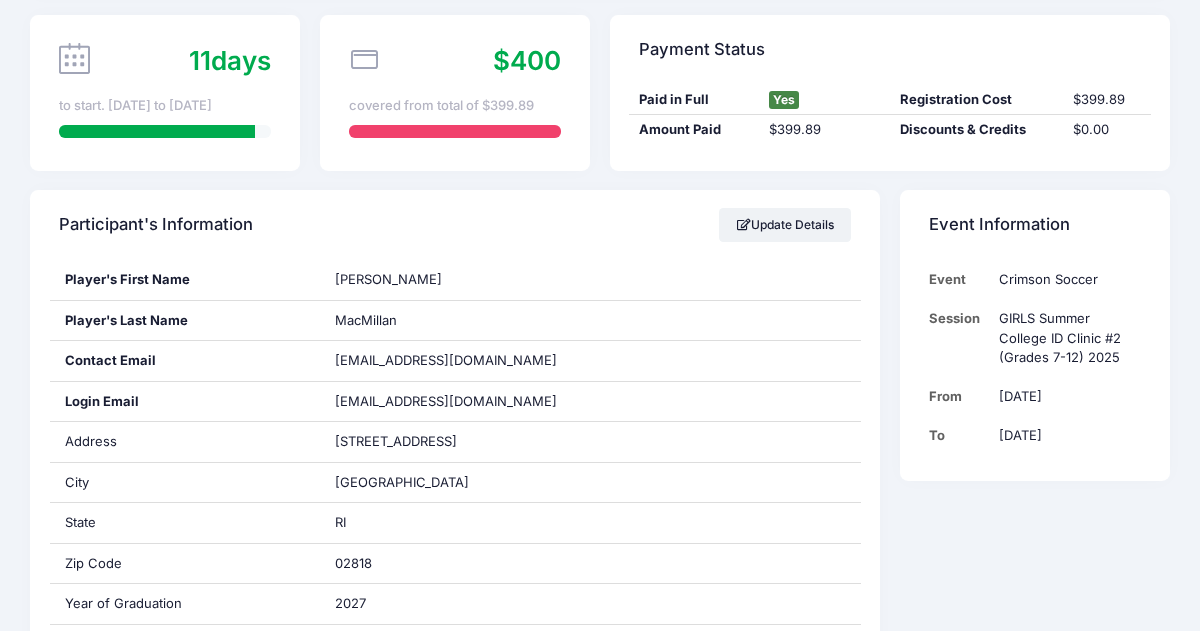 scroll, scrollTop: 0, scrollLeft: 0, axis: both 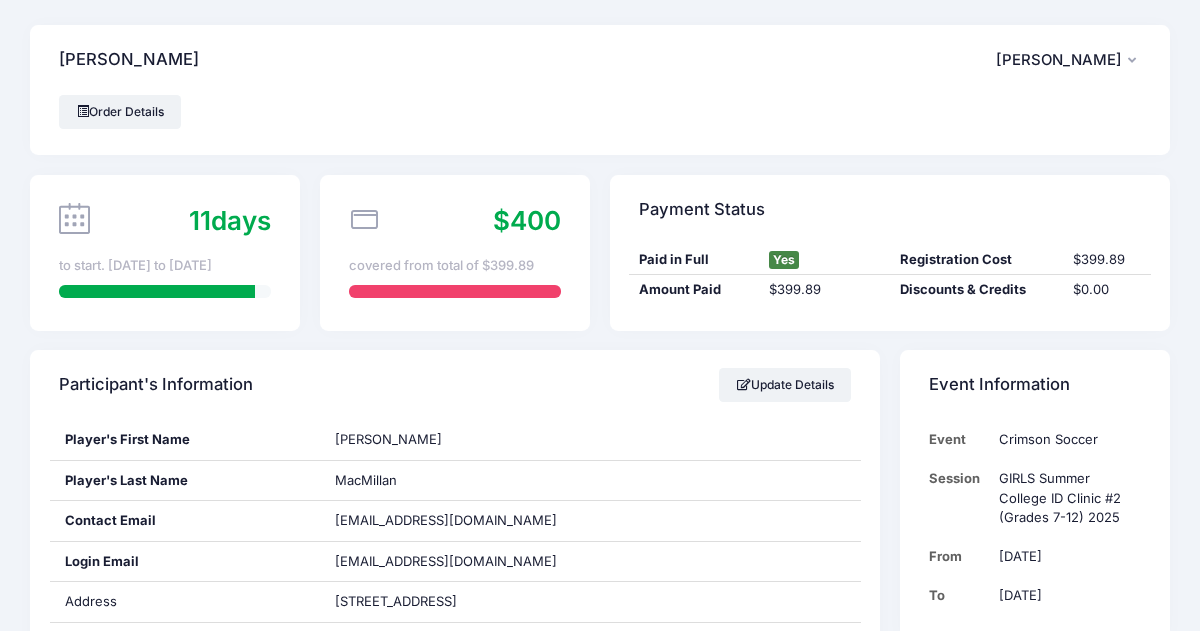 click on "[PERSON_NAME]" at bounding box center (1059, 60) 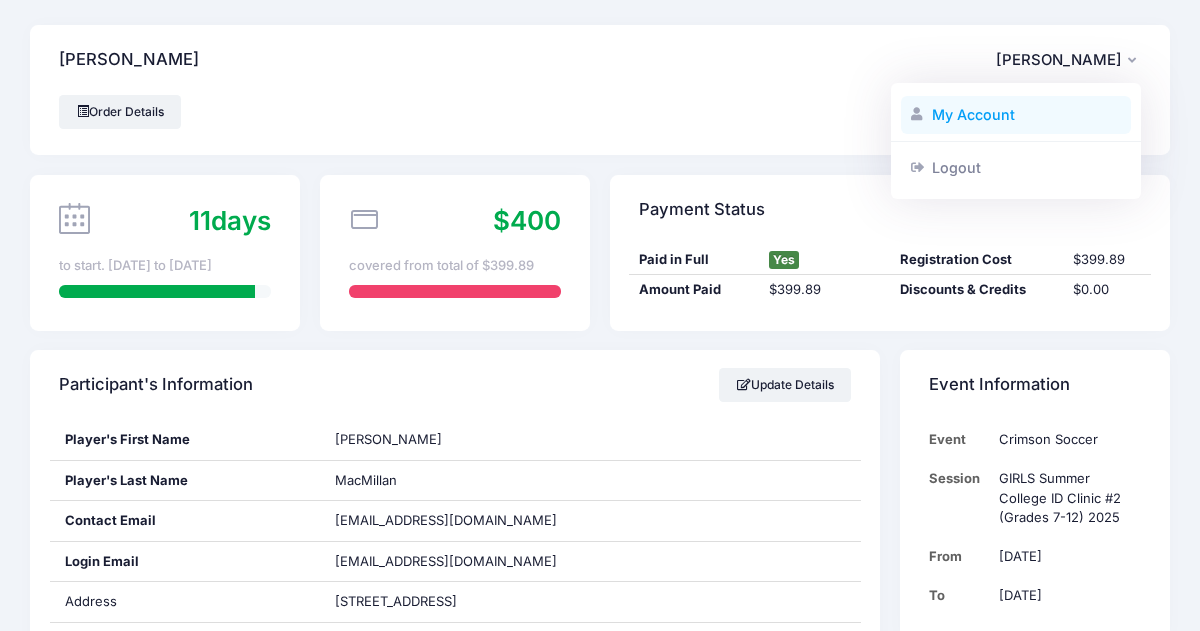 click on "My Account" at bounding box center (1016, 115) 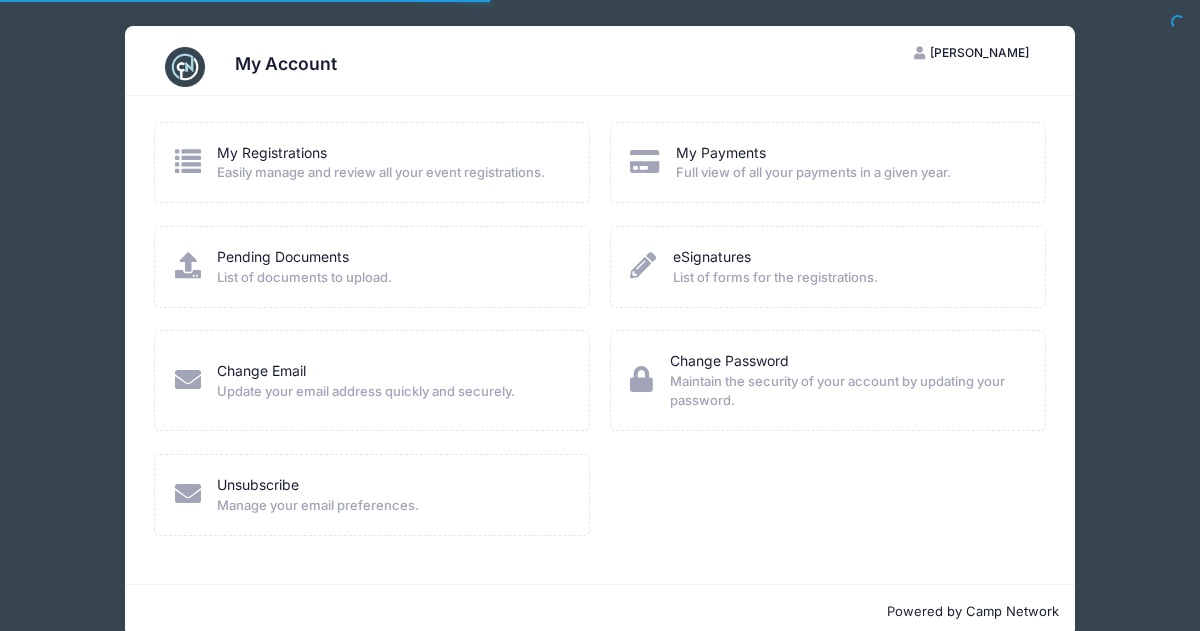 scroll, scrollTop: 0, scrollLeft: 0, axis: both 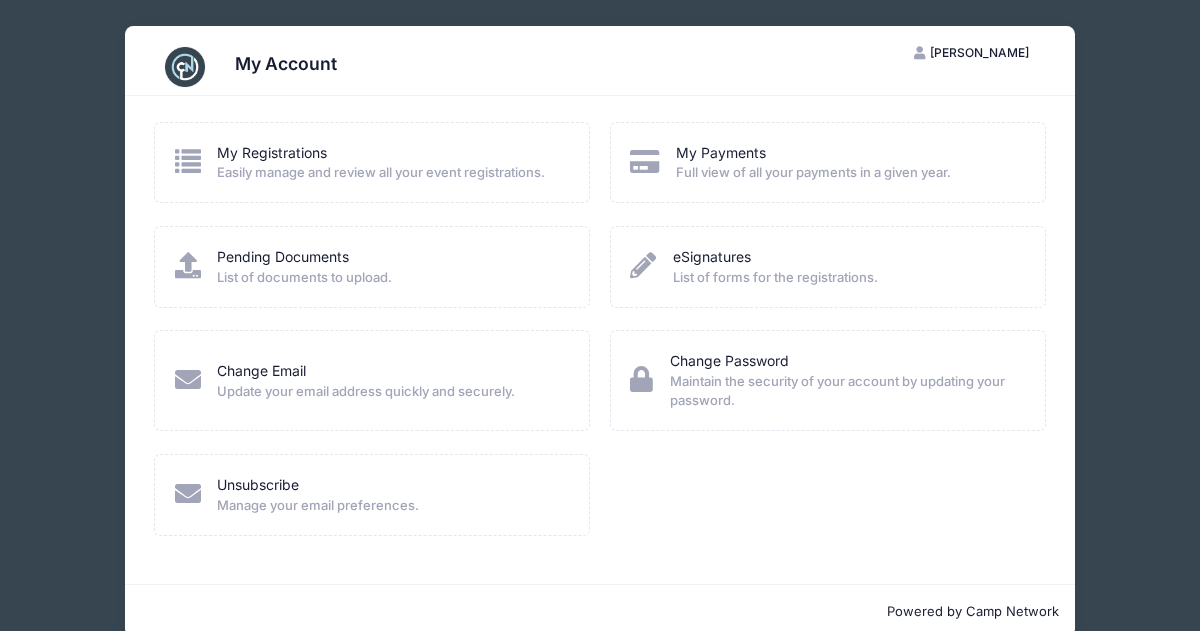 click at bounding box center (188, 161) 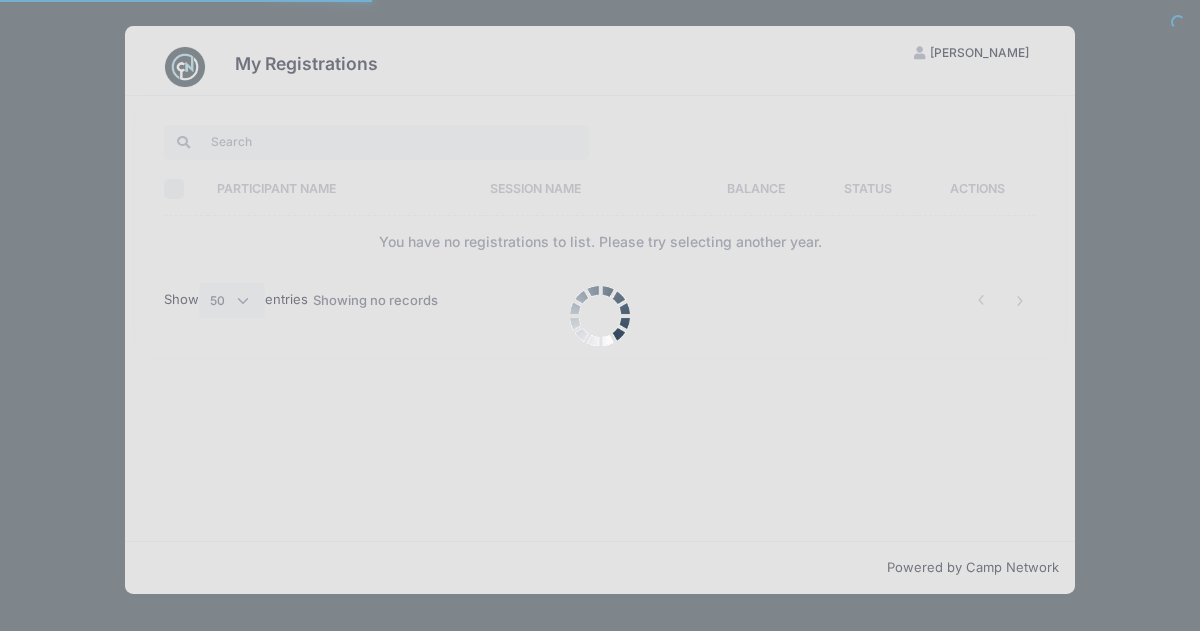 select on "50" 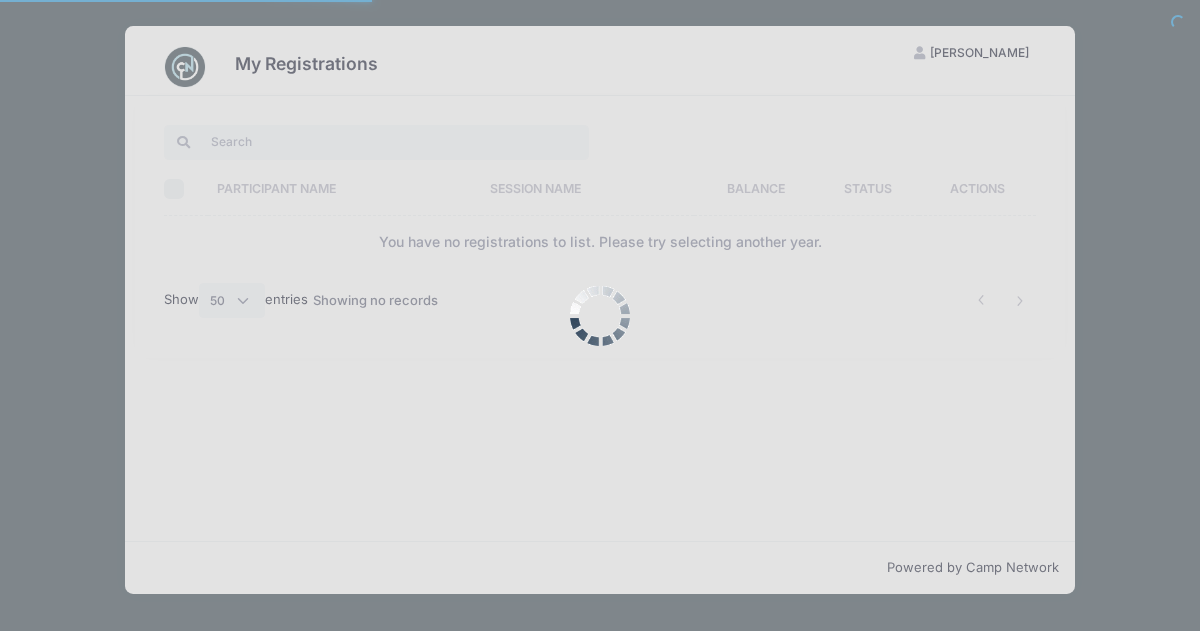 scroll, scrollTop: 0, scrollLeft: 0, axis: both 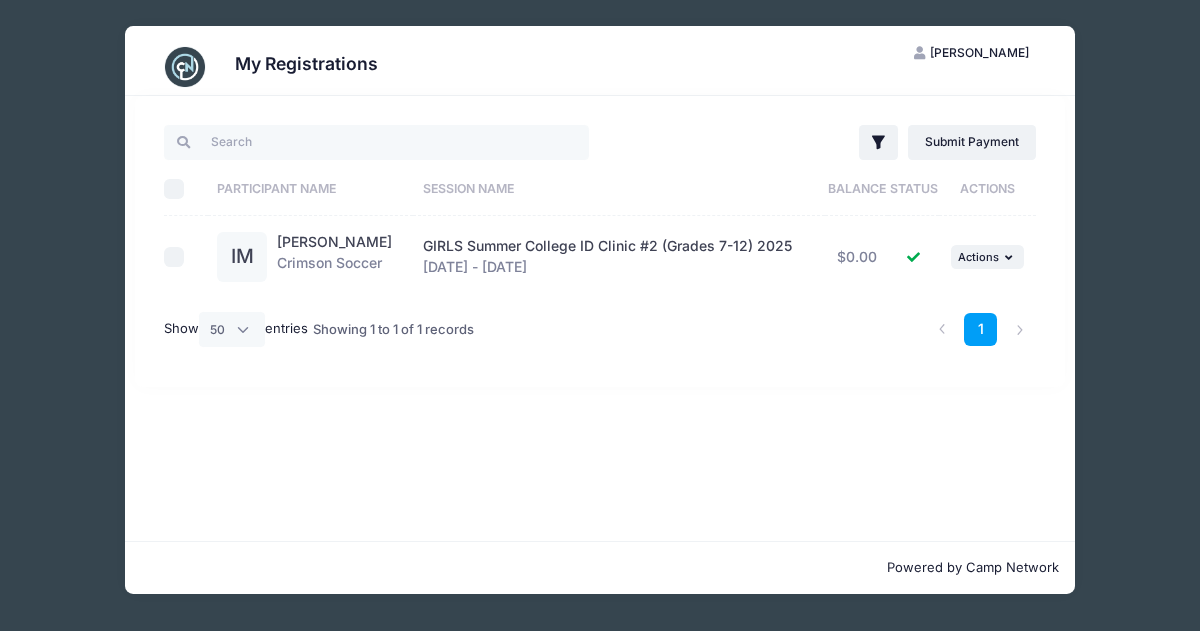 click on "GIRLS Summer College ID Clinic #2 (Grades 7-12) 2025" at bounding box center [607, 245] 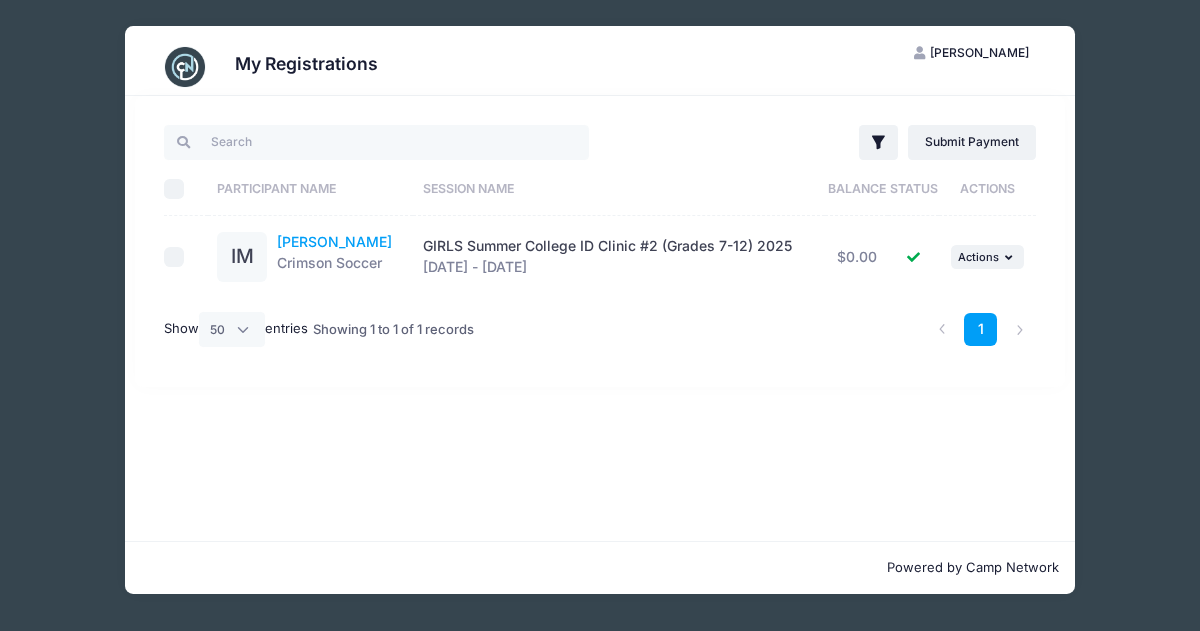 click on "[PERSON_NAME]" at bounding box center (334, 241) 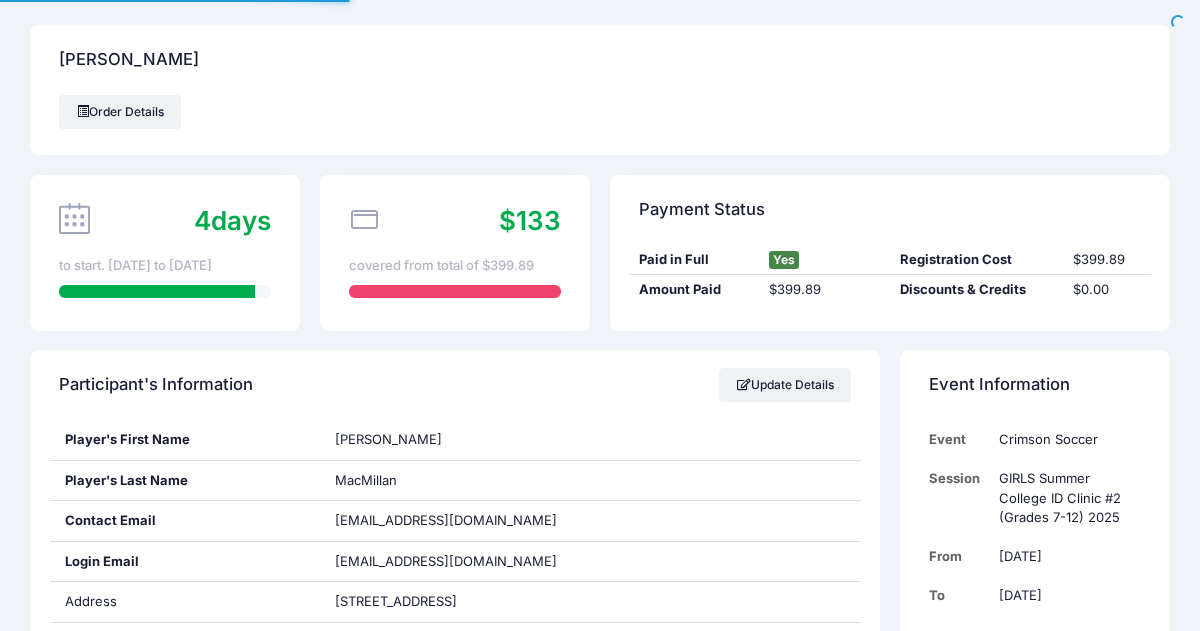 scroll, scrollTop: 0, scrollLeft: 0, axis: both 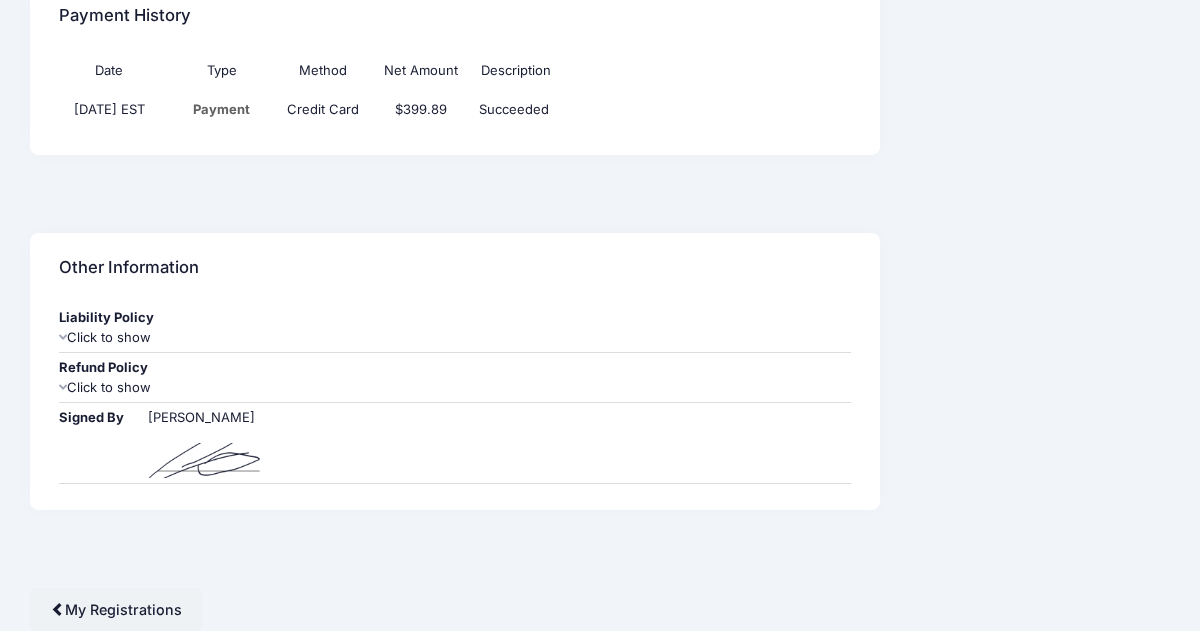 click on "Click to show" at bounding box center (455, 388) 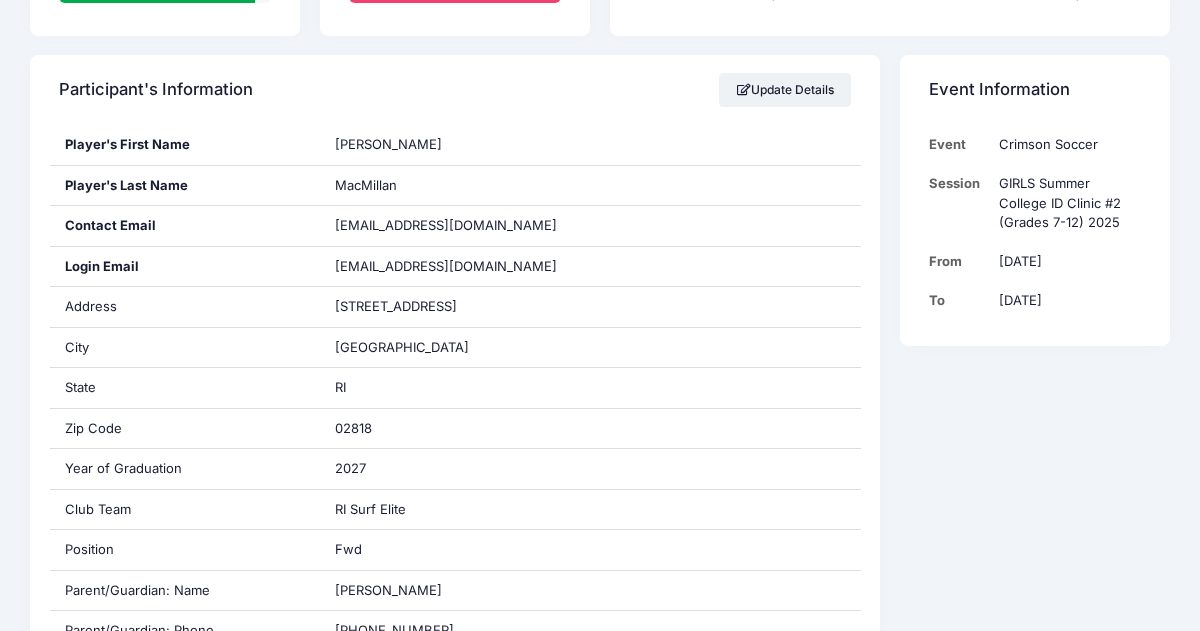 scroll, scrollTop: 0, scrollLeft: 0, axis: both 